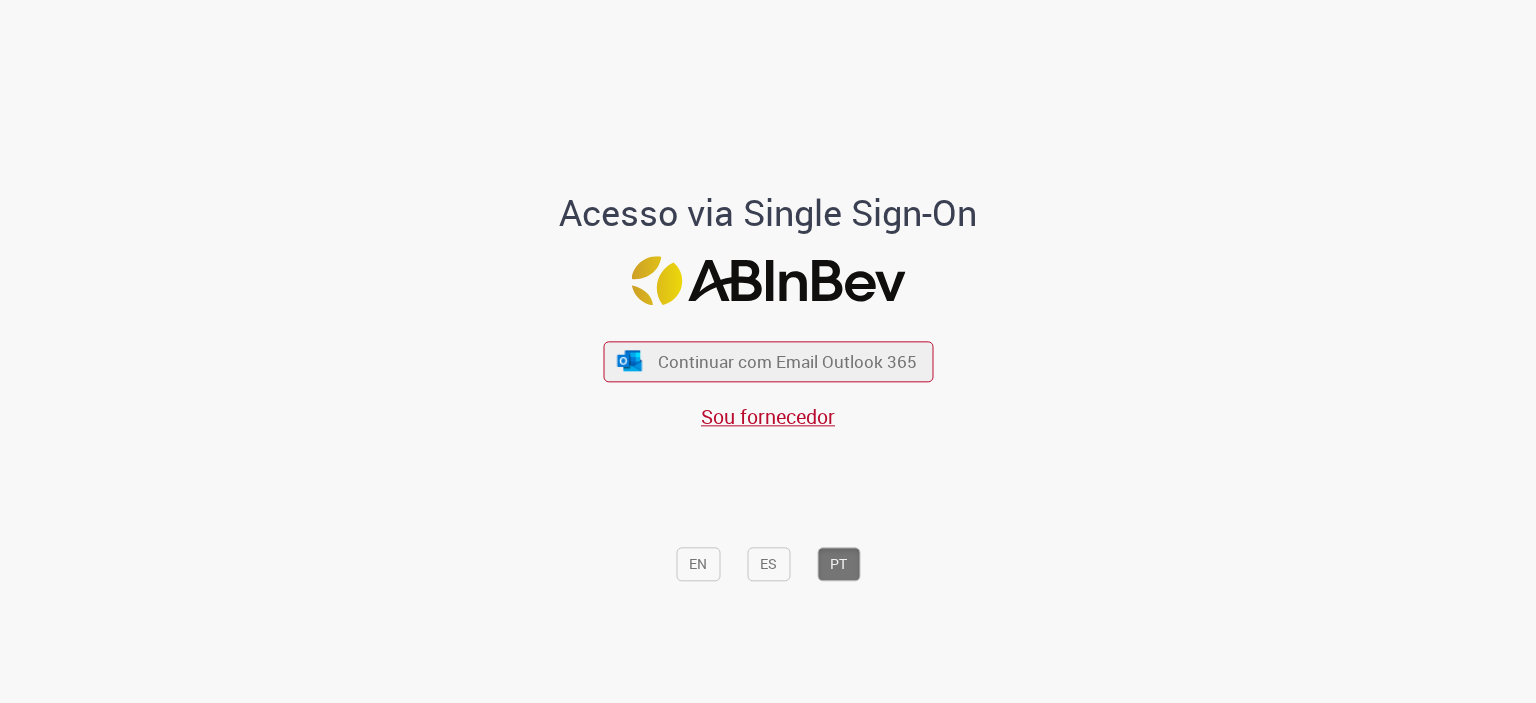 scroll, scrollTop: 0, scrollLeft: 0, axis: both 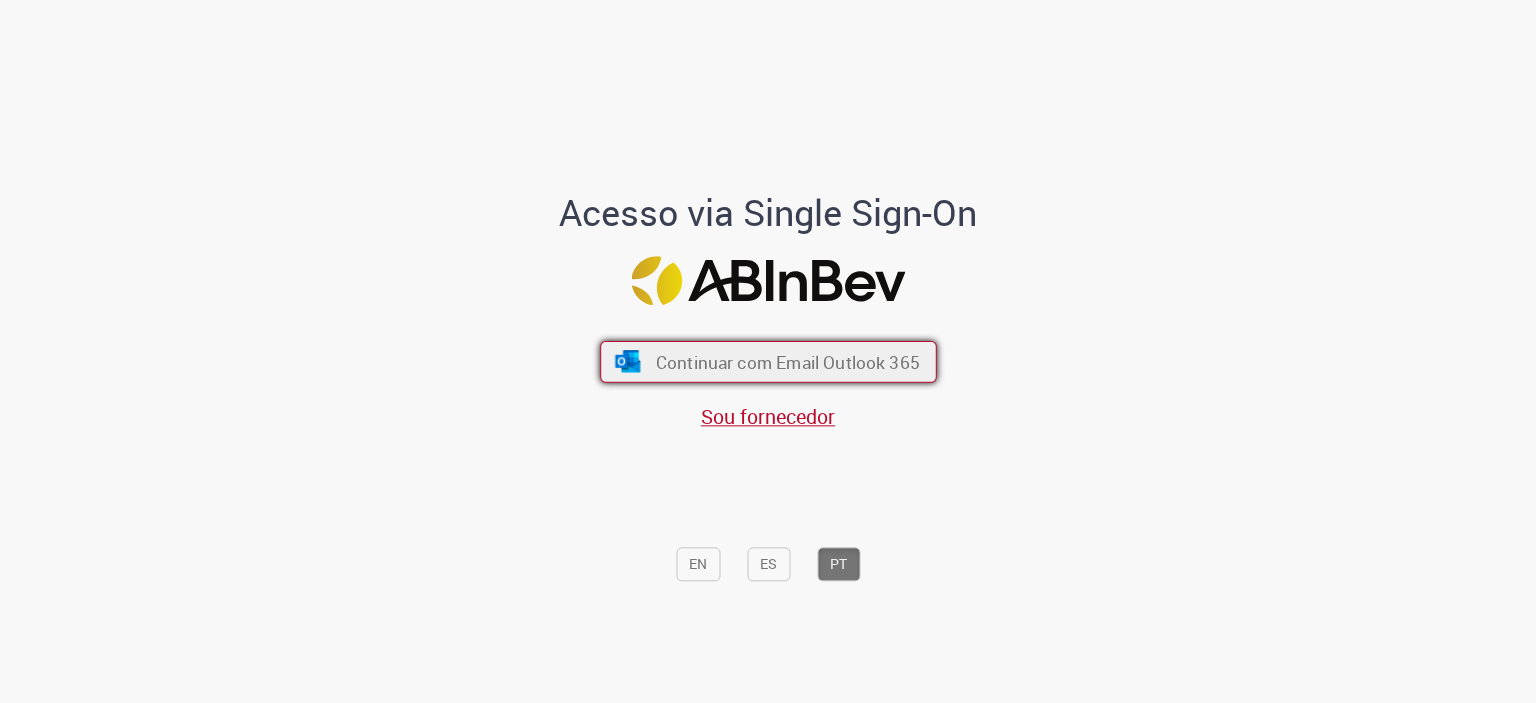 click on "Continuar com Email Outlook 365" at bounding box center [787, 361] 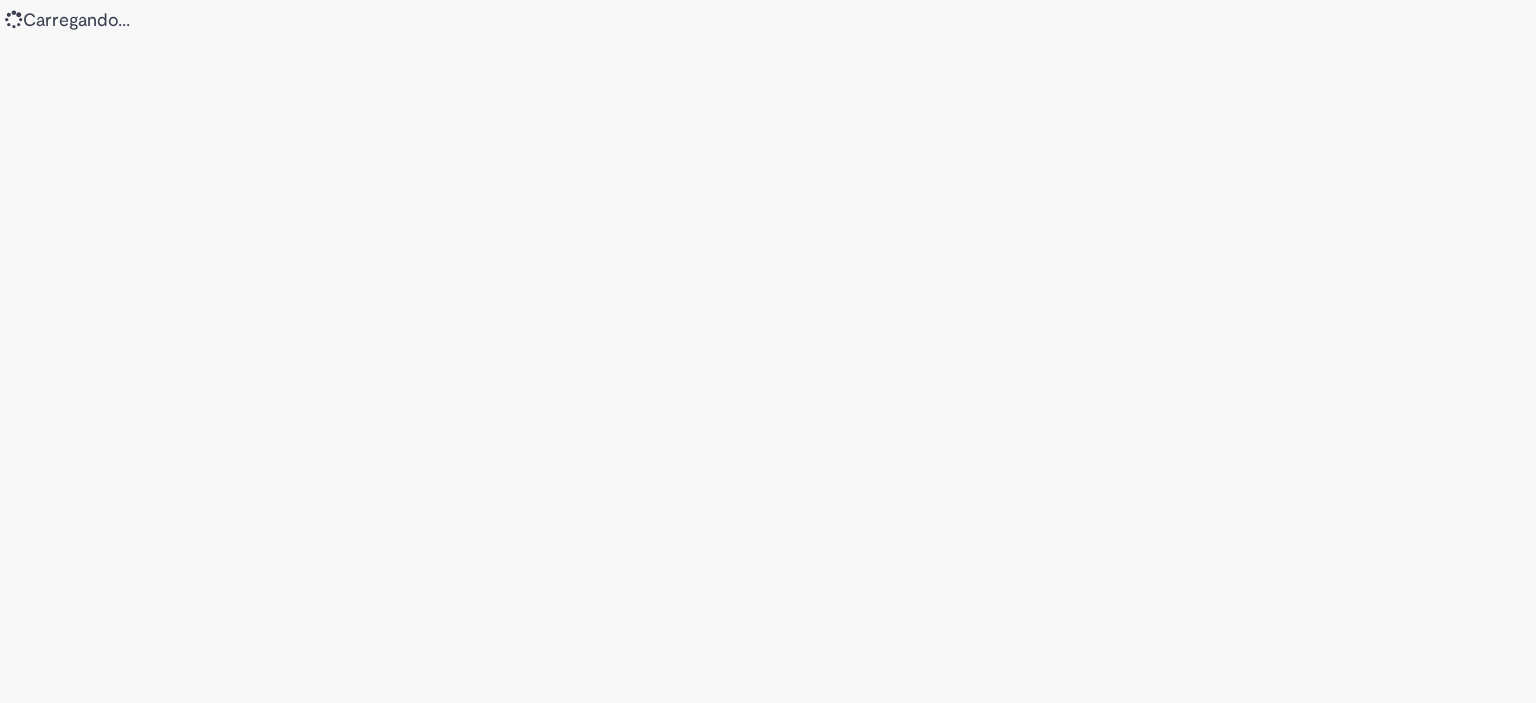 scroll, scrollTop: 0, scrollLeft: 0, axis: both 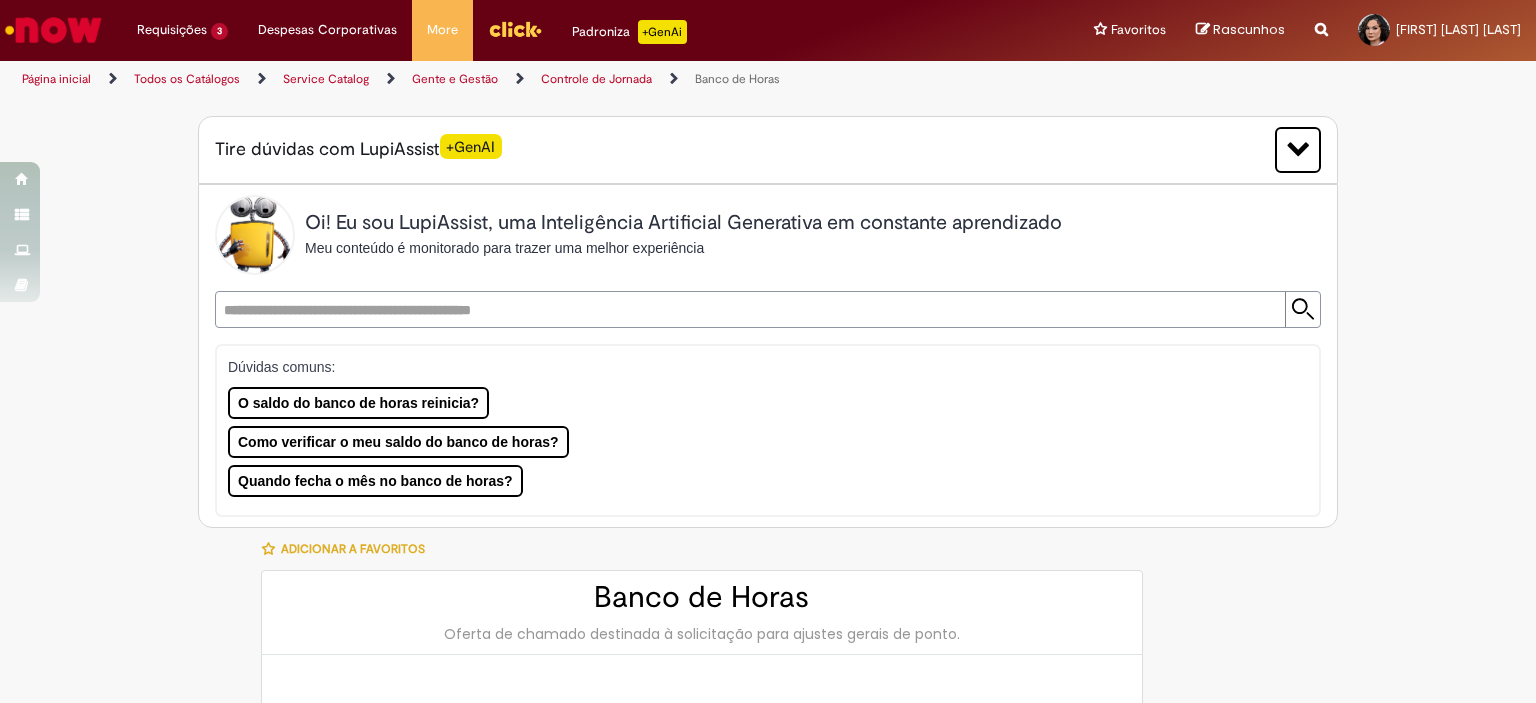 type on "********" 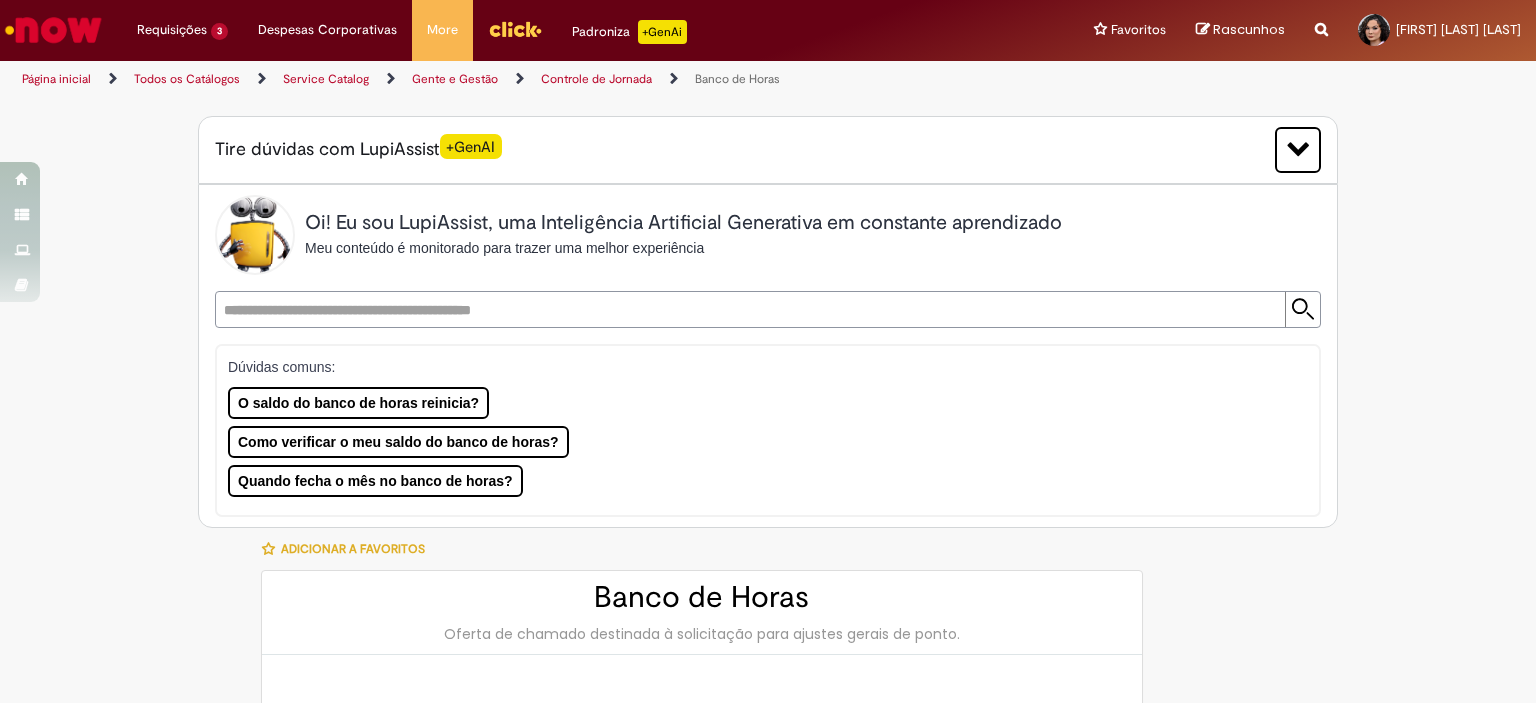 type on "**********" 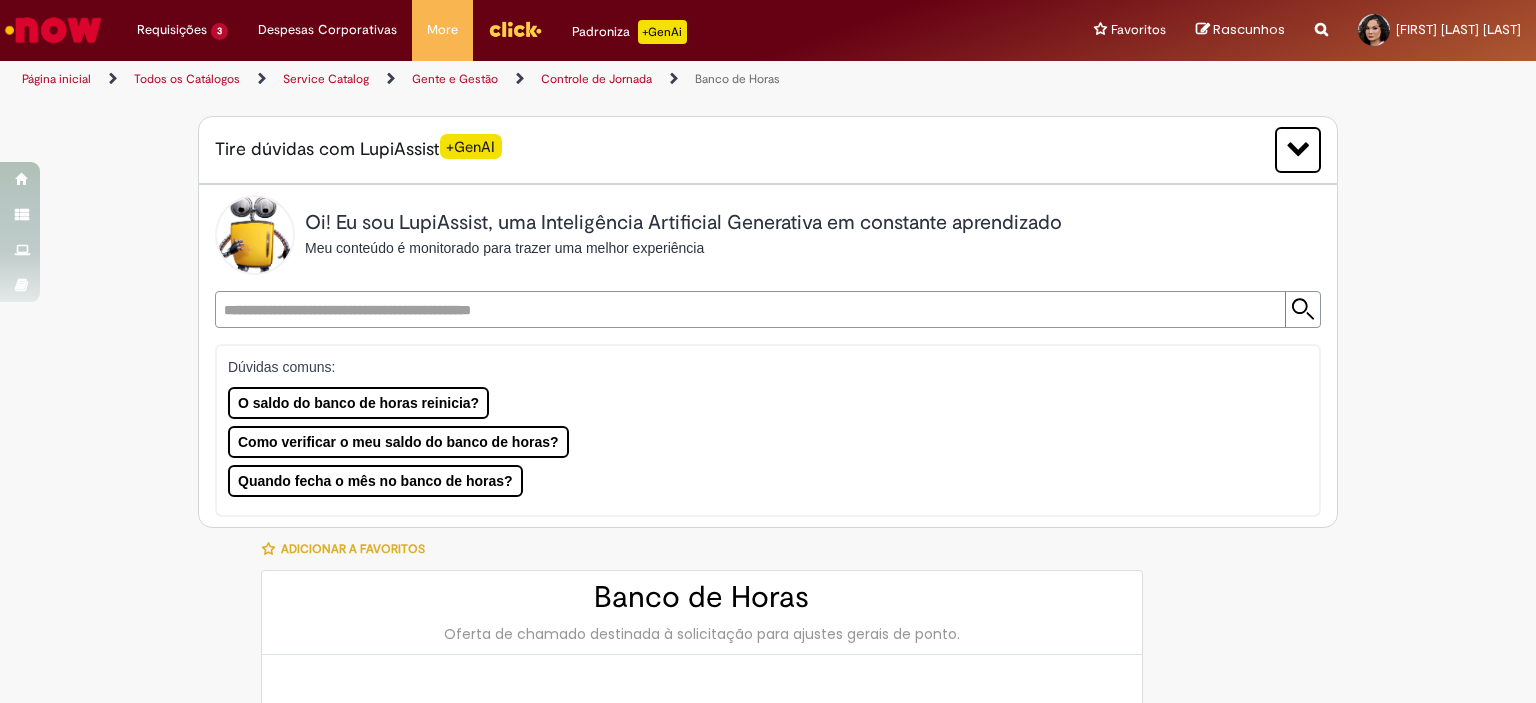 type on "**********" 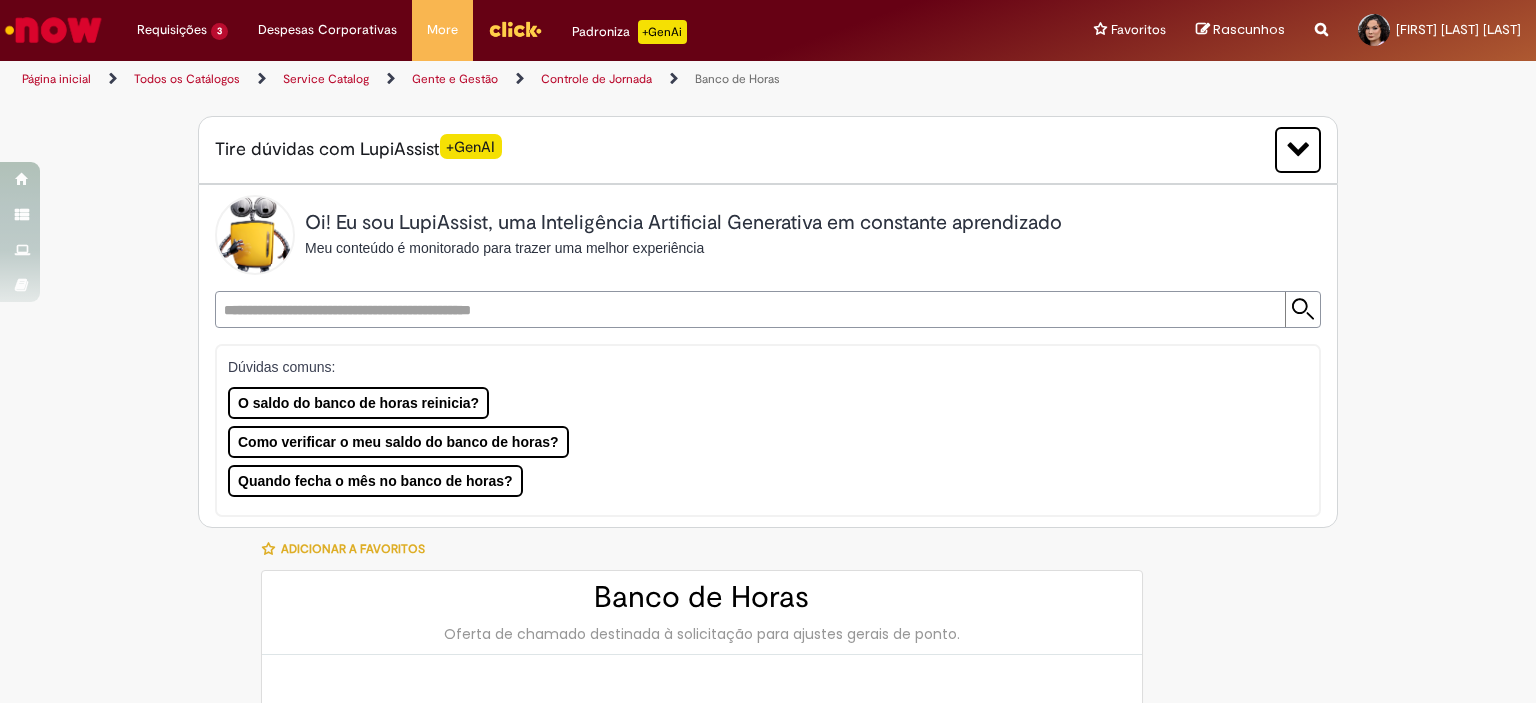 type on "**********" 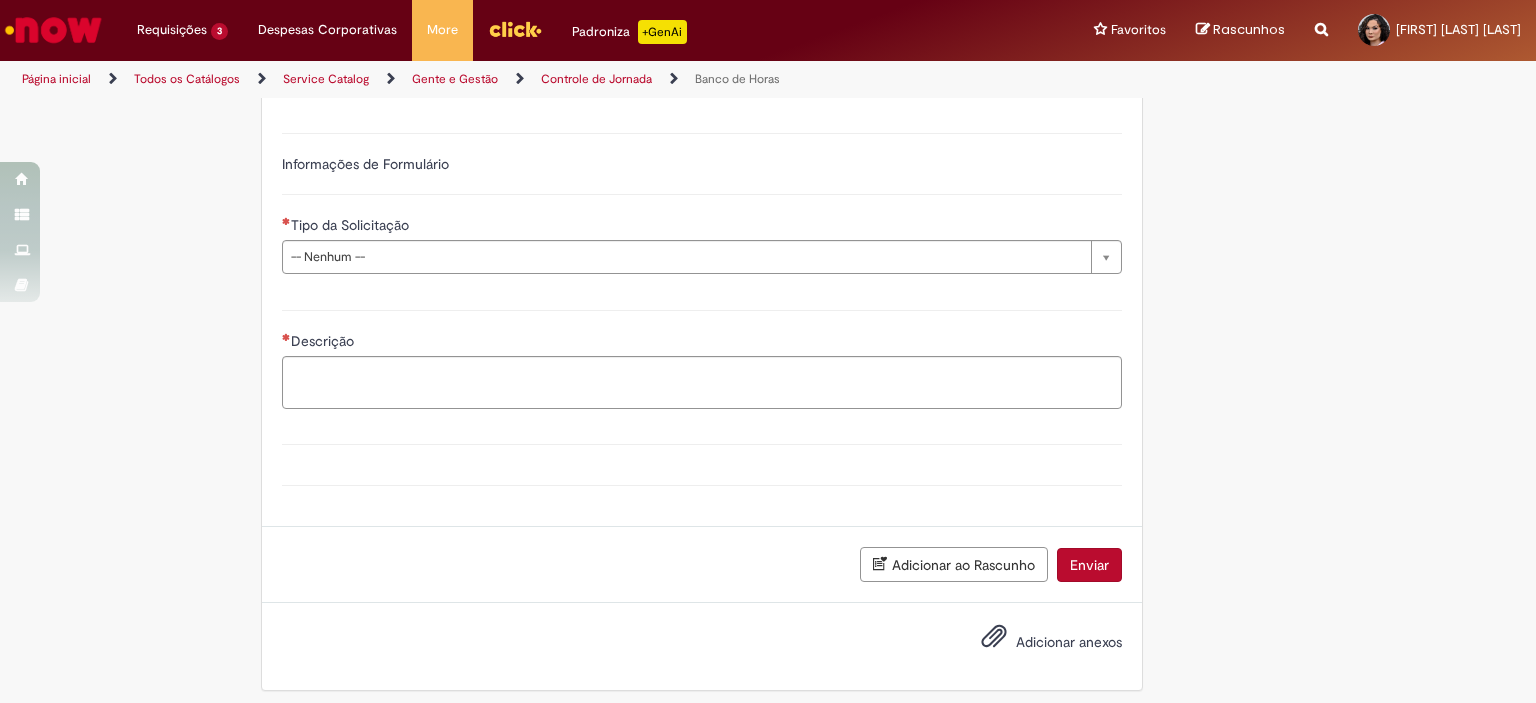 scroll, scrollTop: 962, scrollLeft: 0, axis: vertical 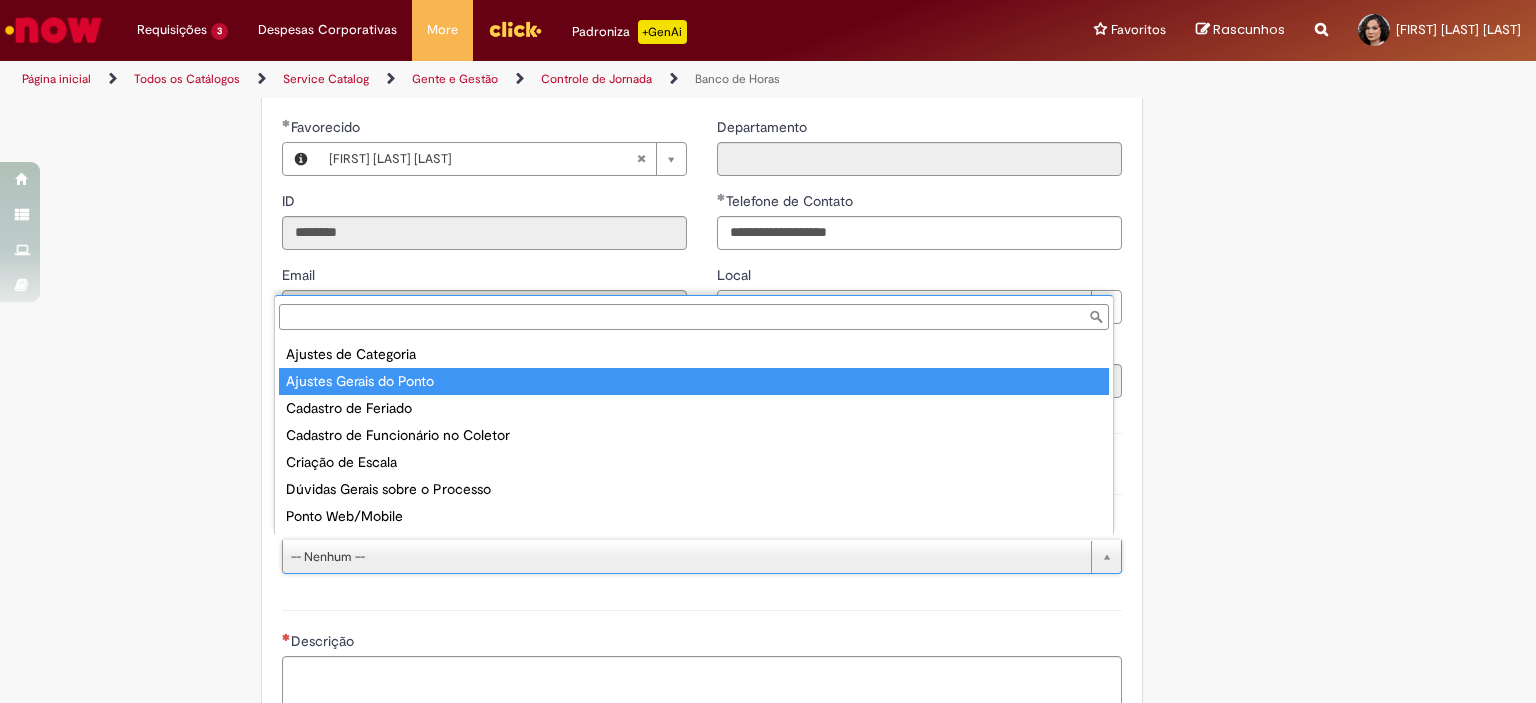 type on "**********" 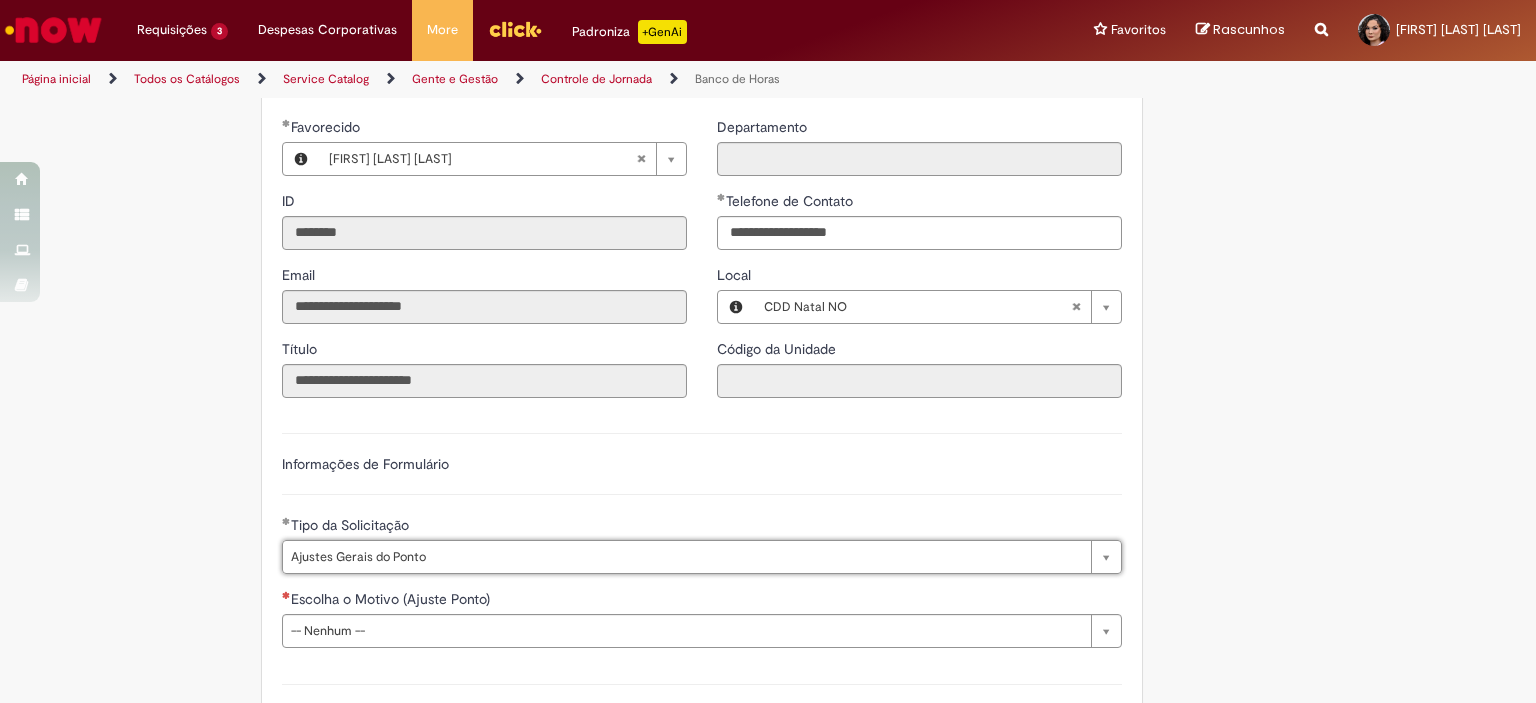 scroll, scrollTop: 1162, scrollLeft: 0, axis: vertical 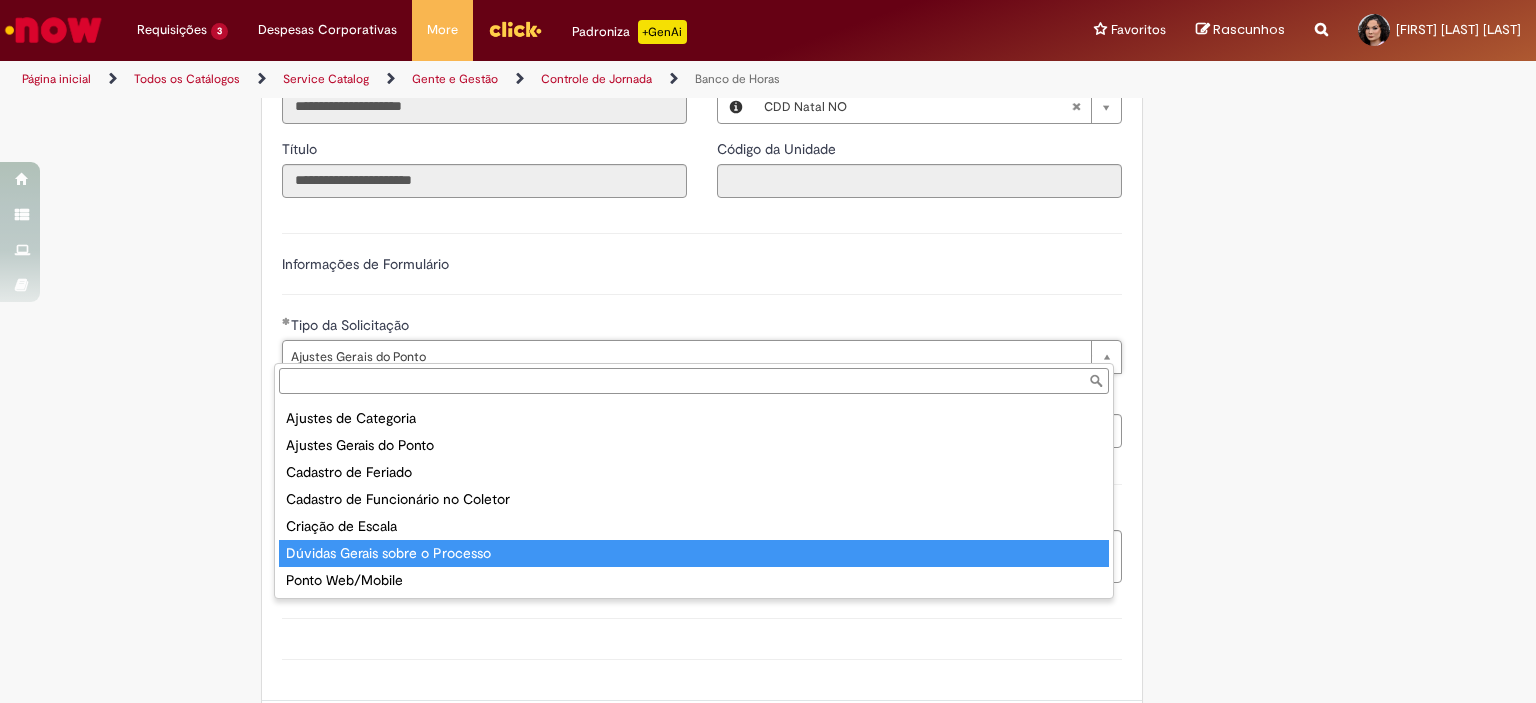 type on "**********" 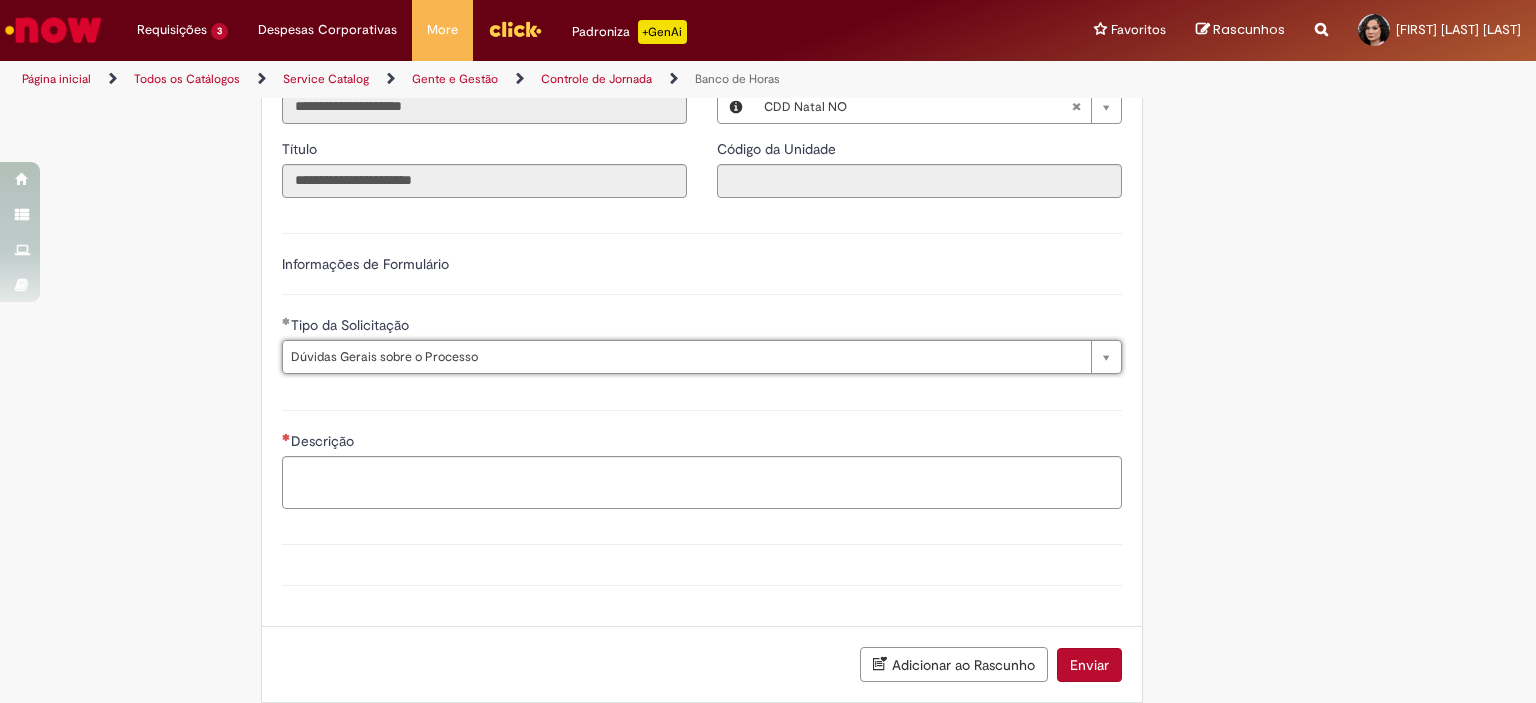 scroll, scrollTop: 0, scrollLeft: 147, axis: horizontal 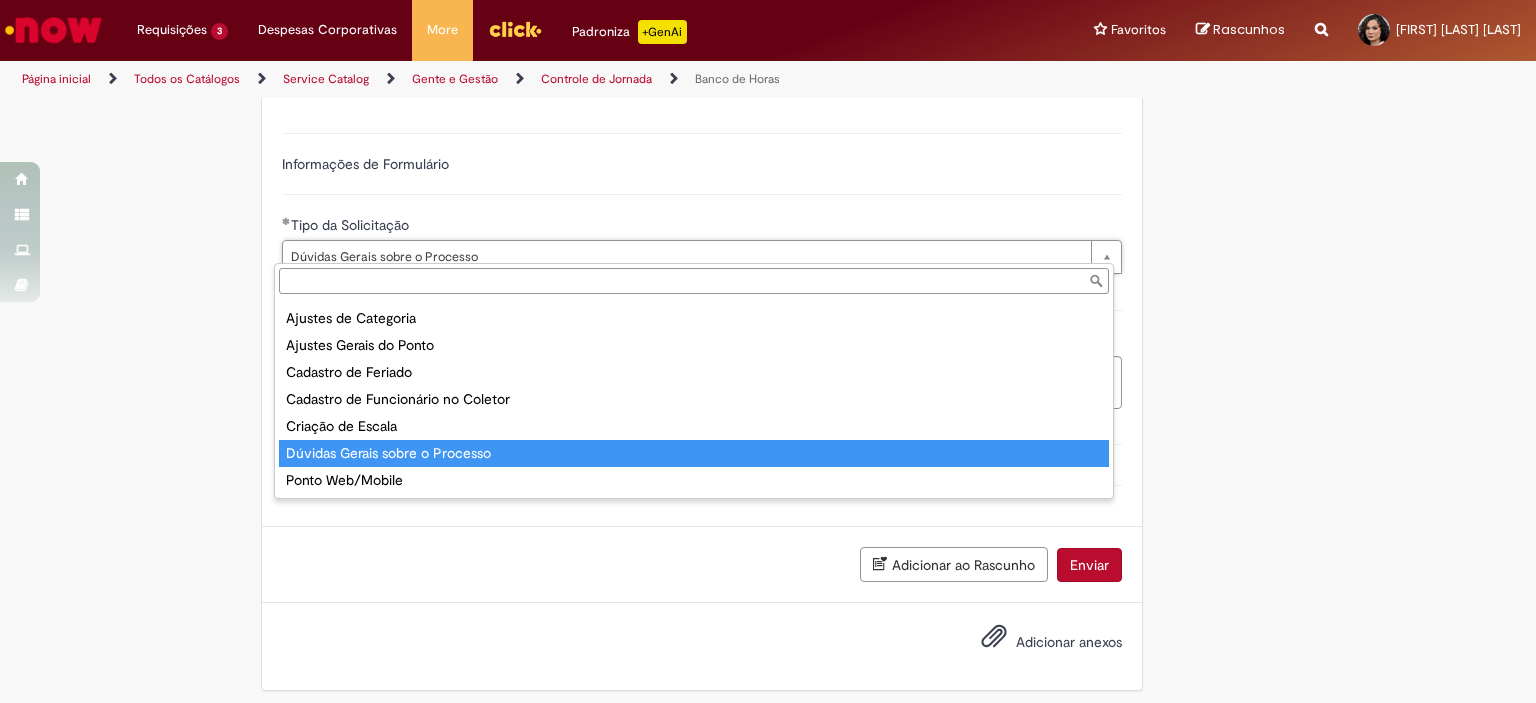 type on "**********" 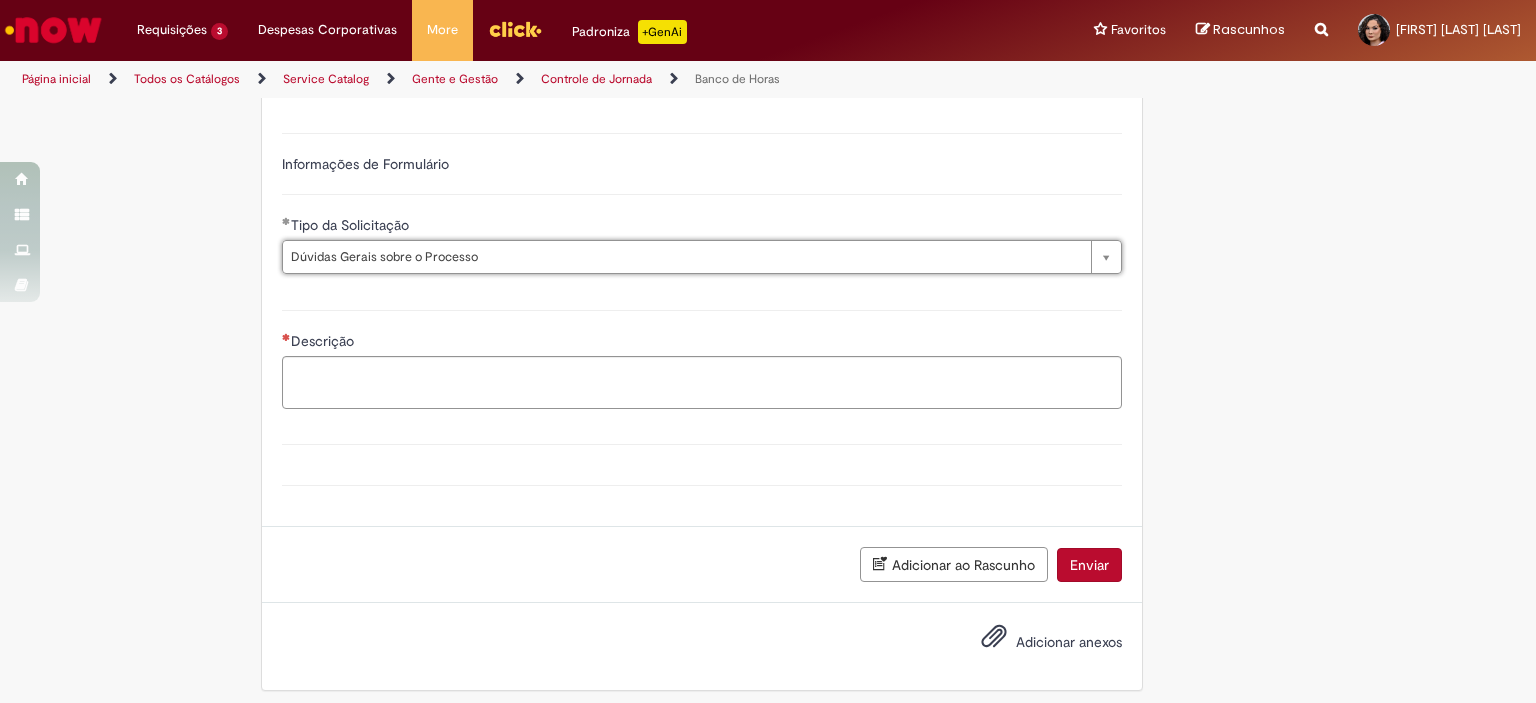 scroll, scrollTop: 0, scrollLeft: 204, axis: horizontal 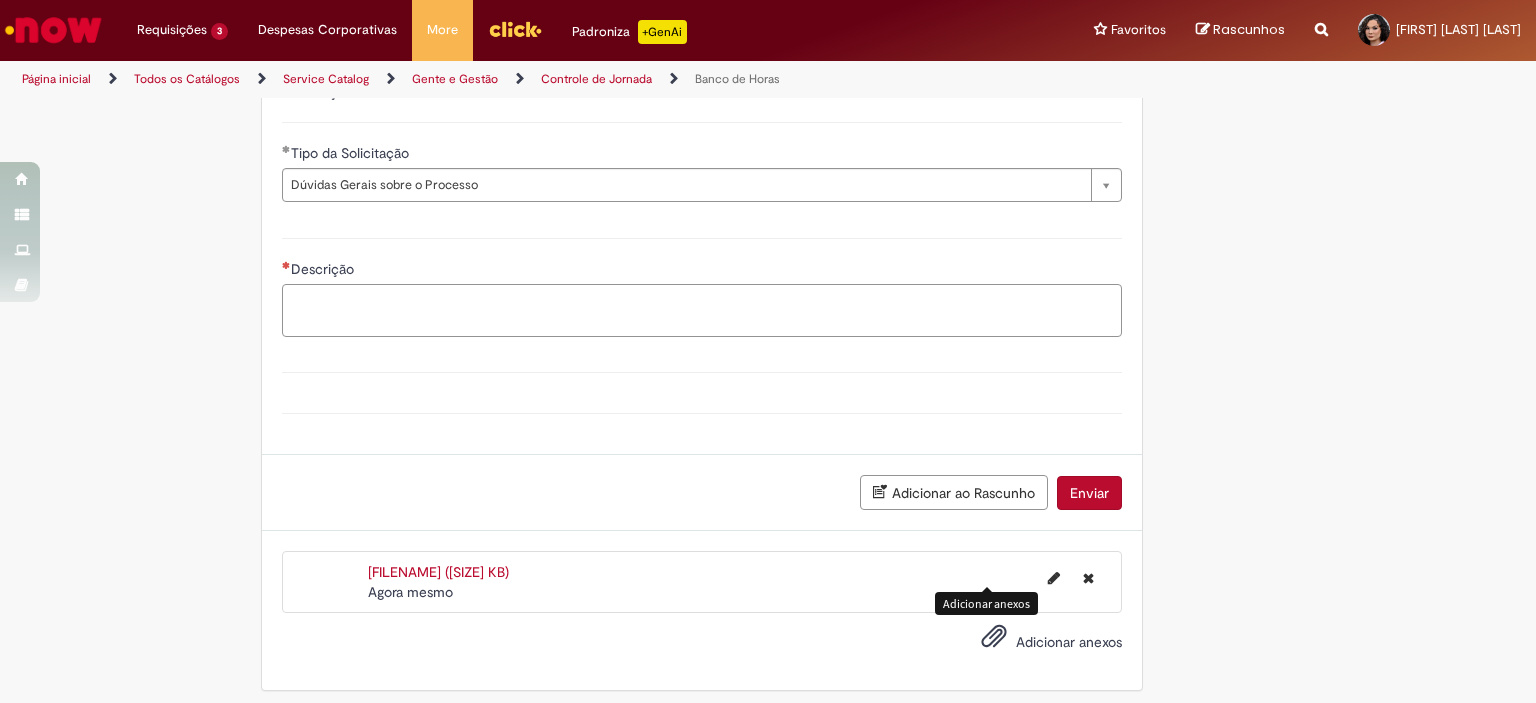 click on "Descrição" at bounding box center (702, 311) 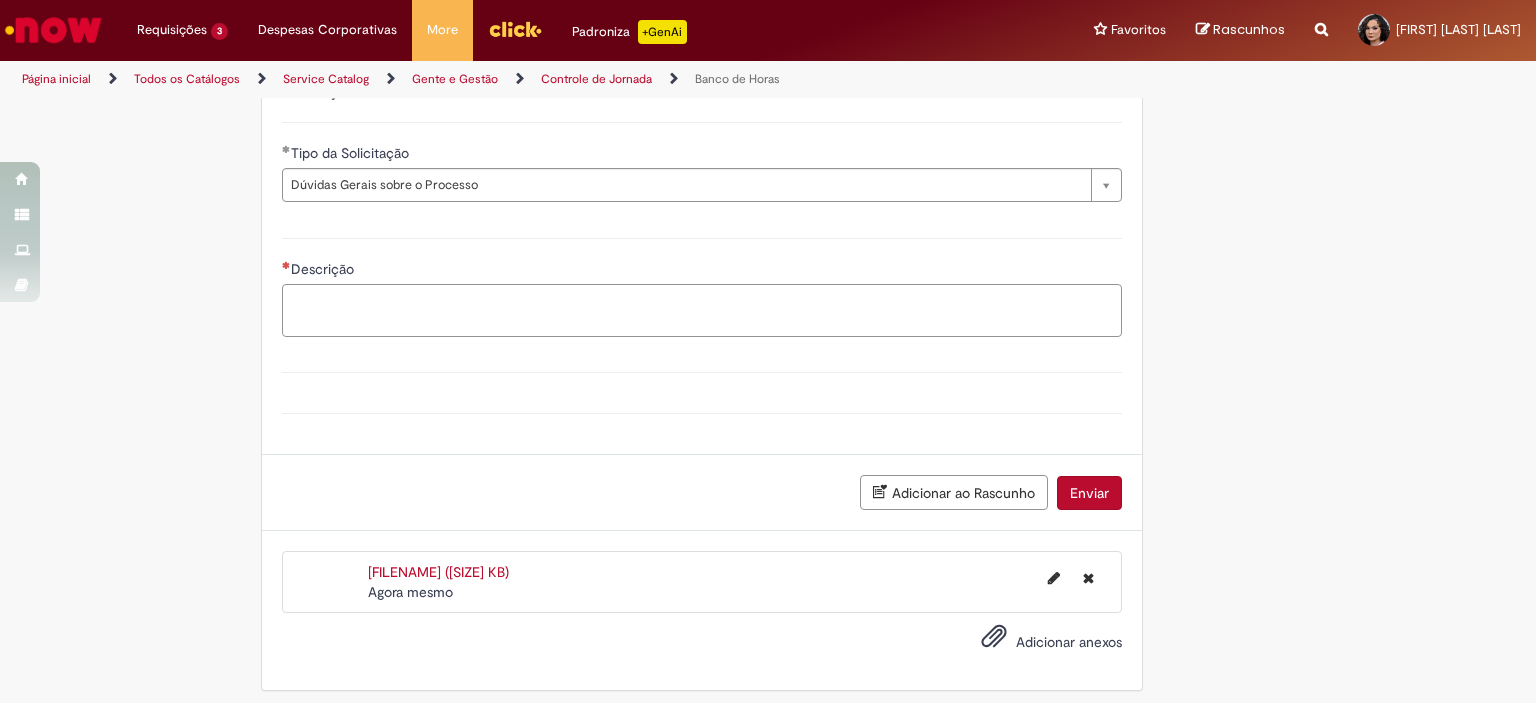 type on "*" 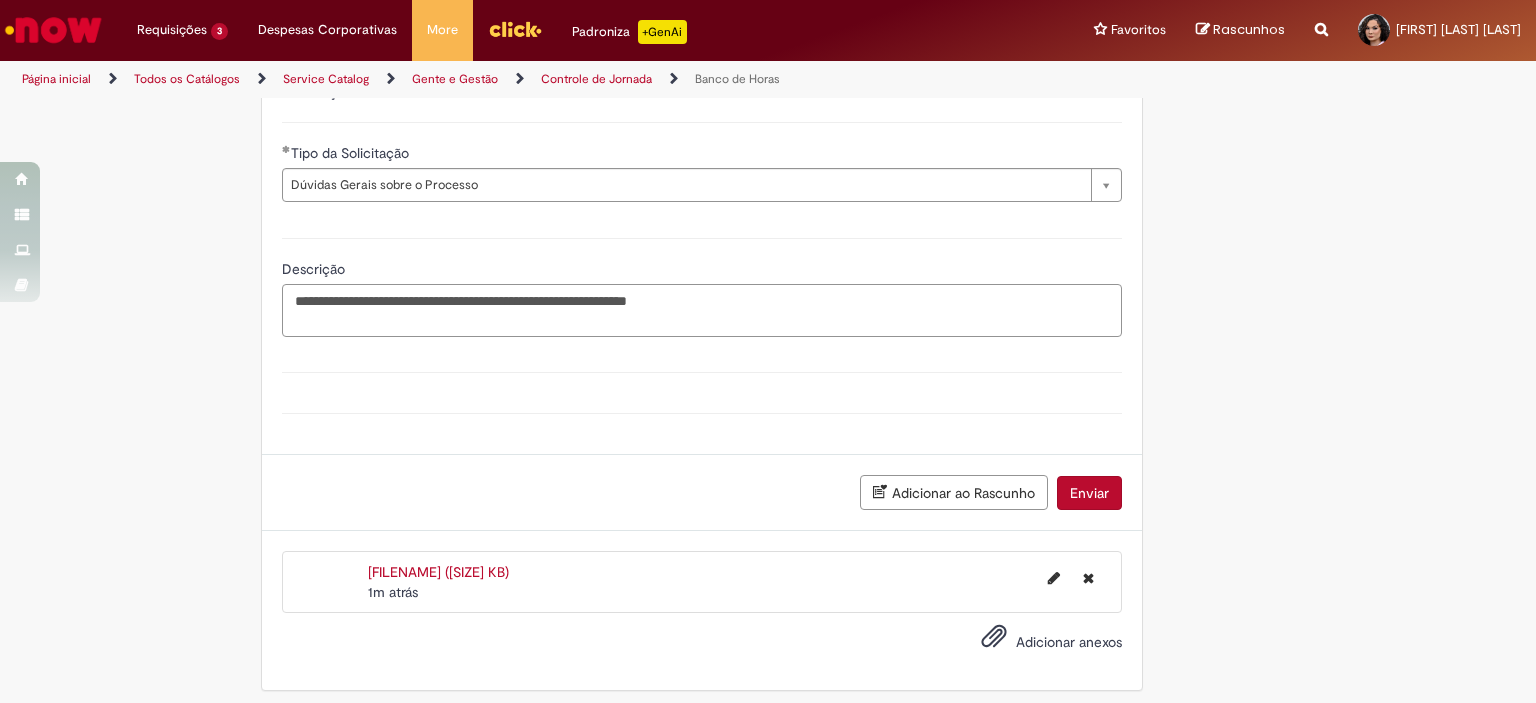 paste on "**********" 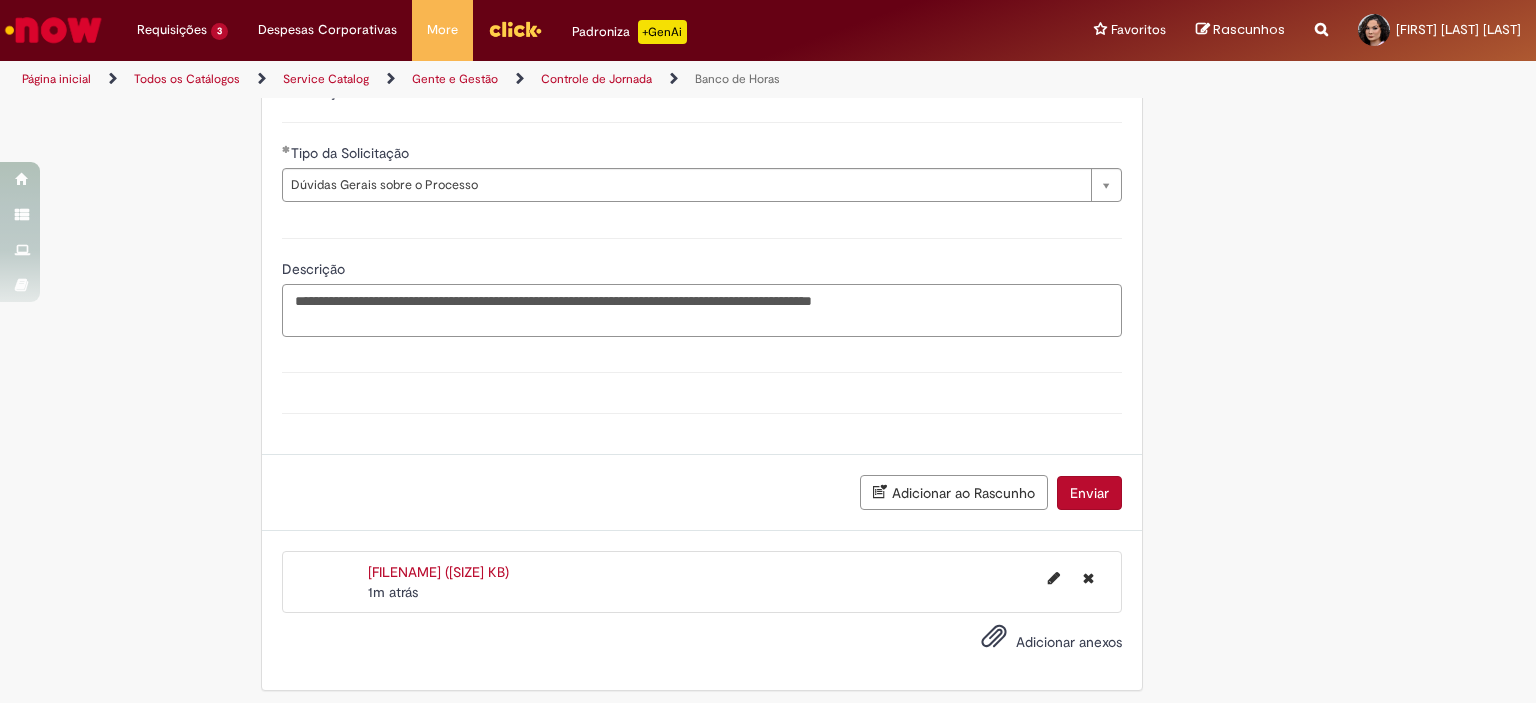 paste on "**********" 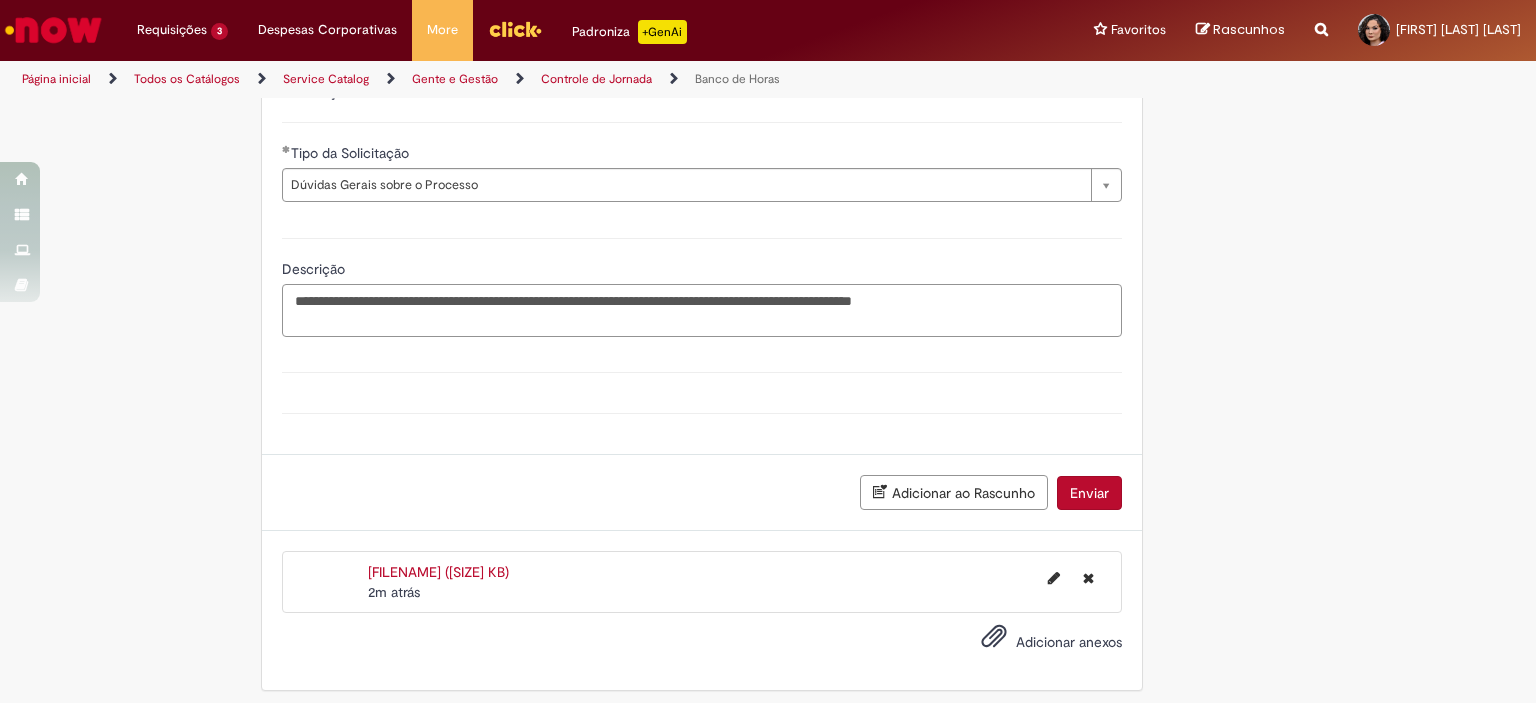 click on "**********" at bounding box center (702, 311) 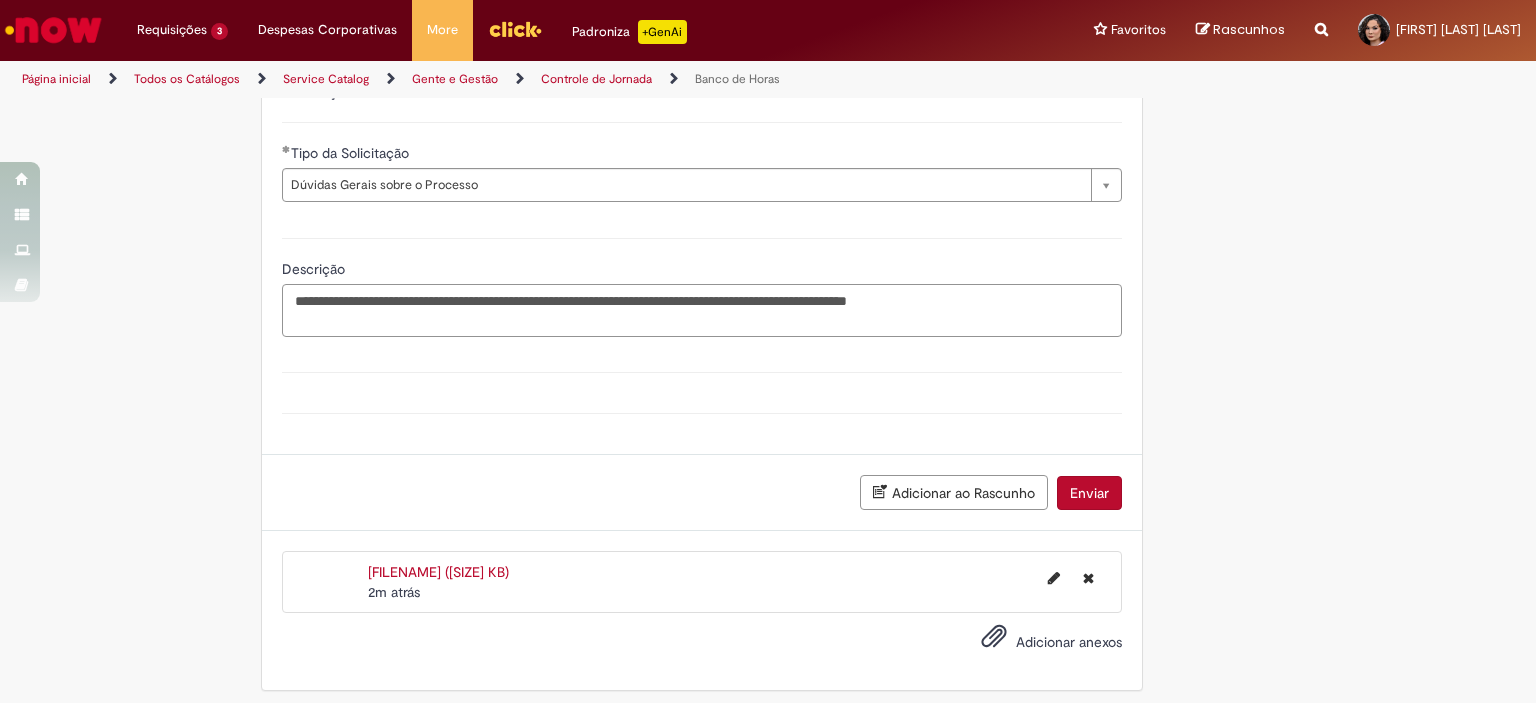 click on "**********" at bounding box center [702, 311] 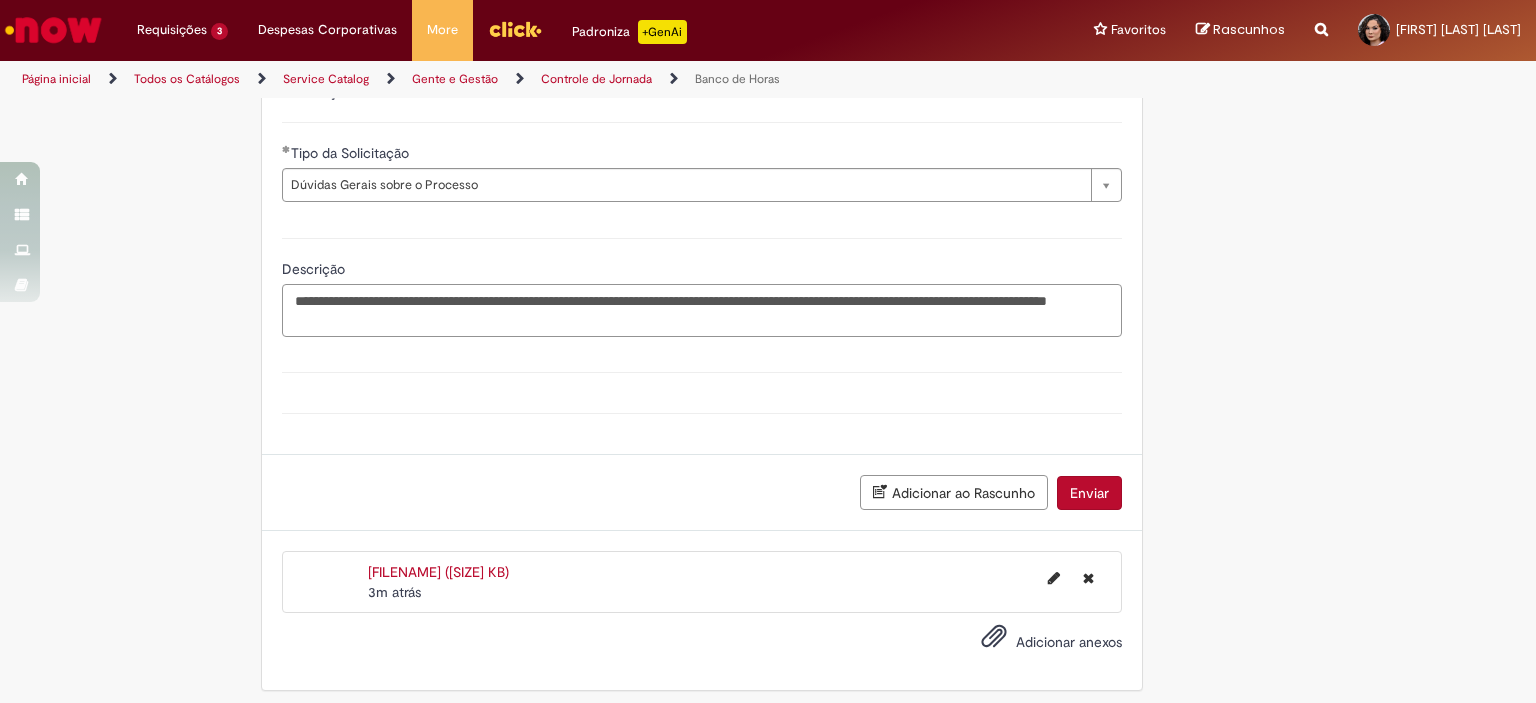 click on "**********" at bounding box center [702, 311] 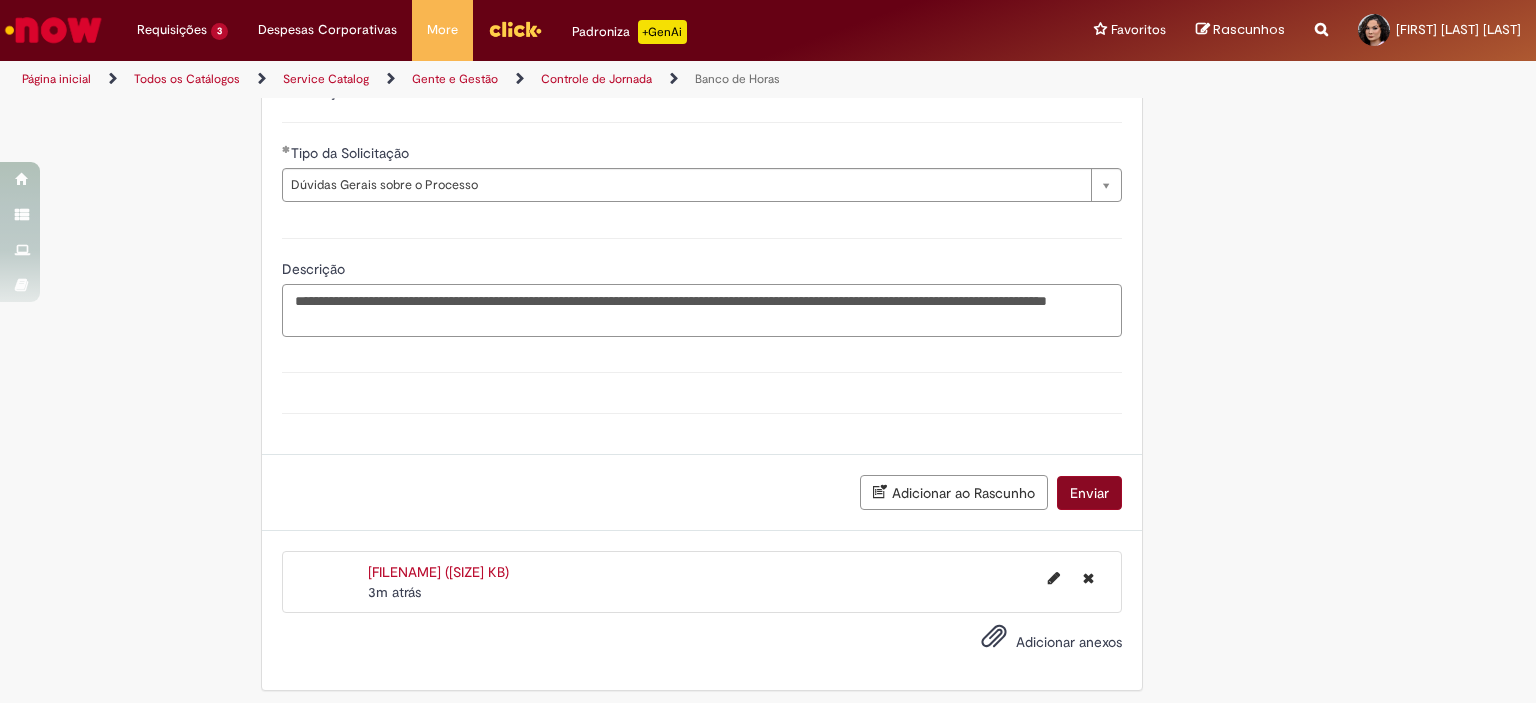 type on "**********" 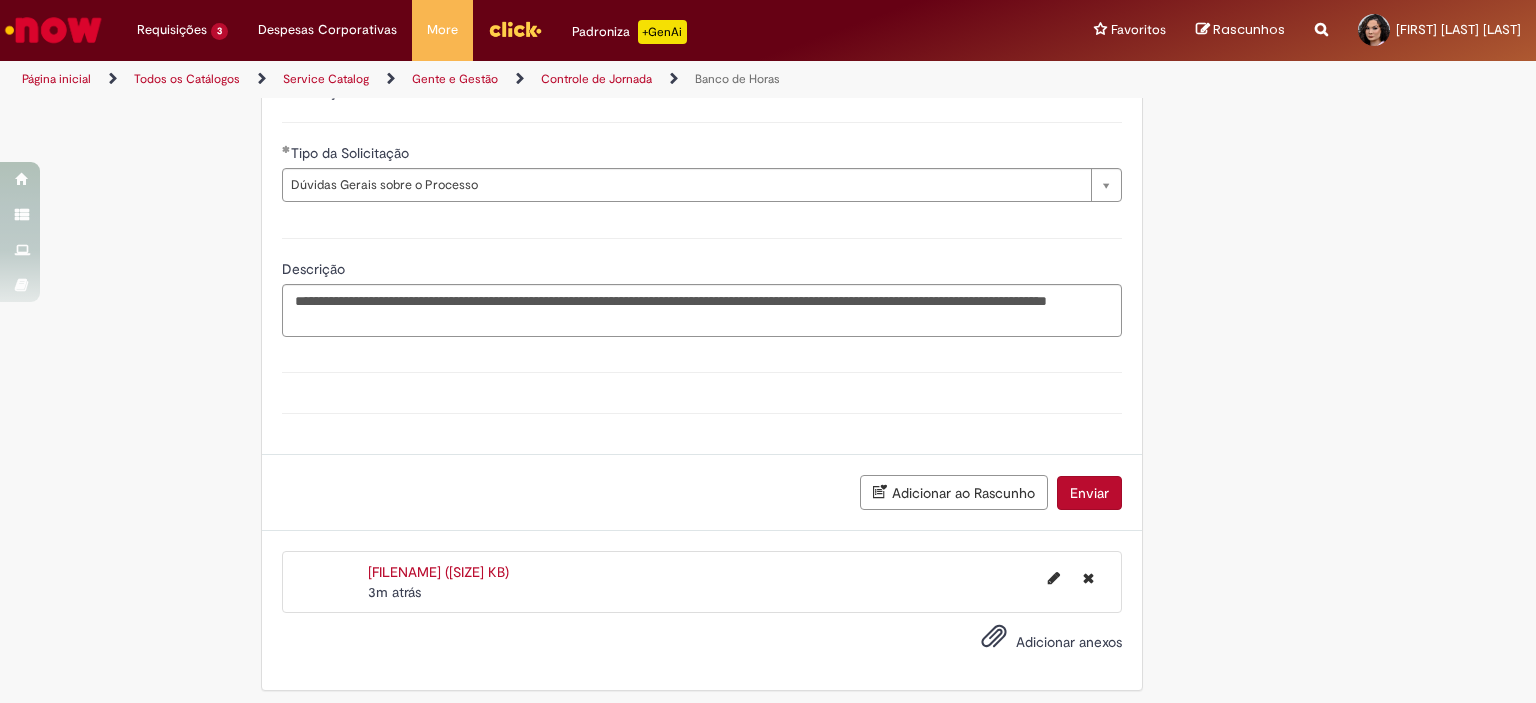 click on "Enviar" at bounding box center [1089, 493] 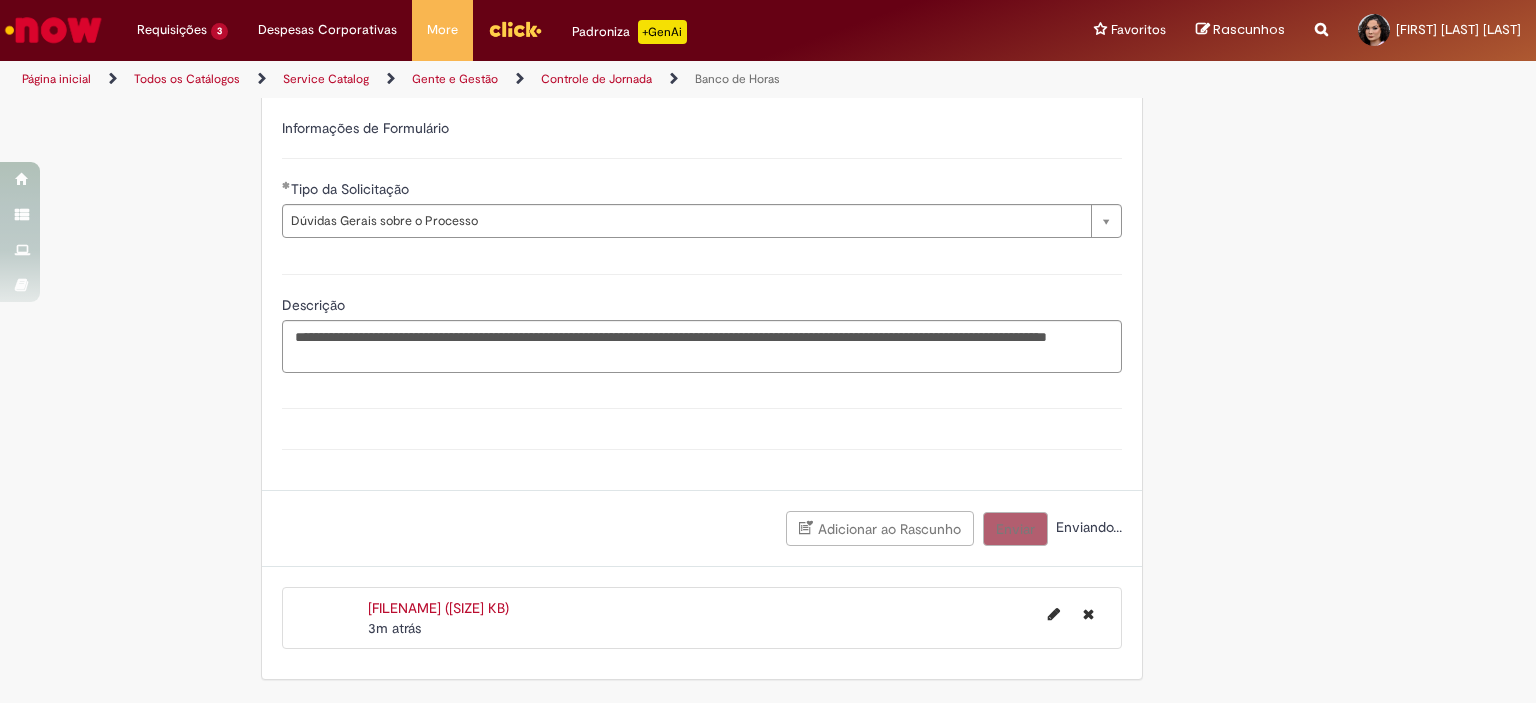 scroll, scrollTop: 1288, scrollLeft: 0, axis: vertical 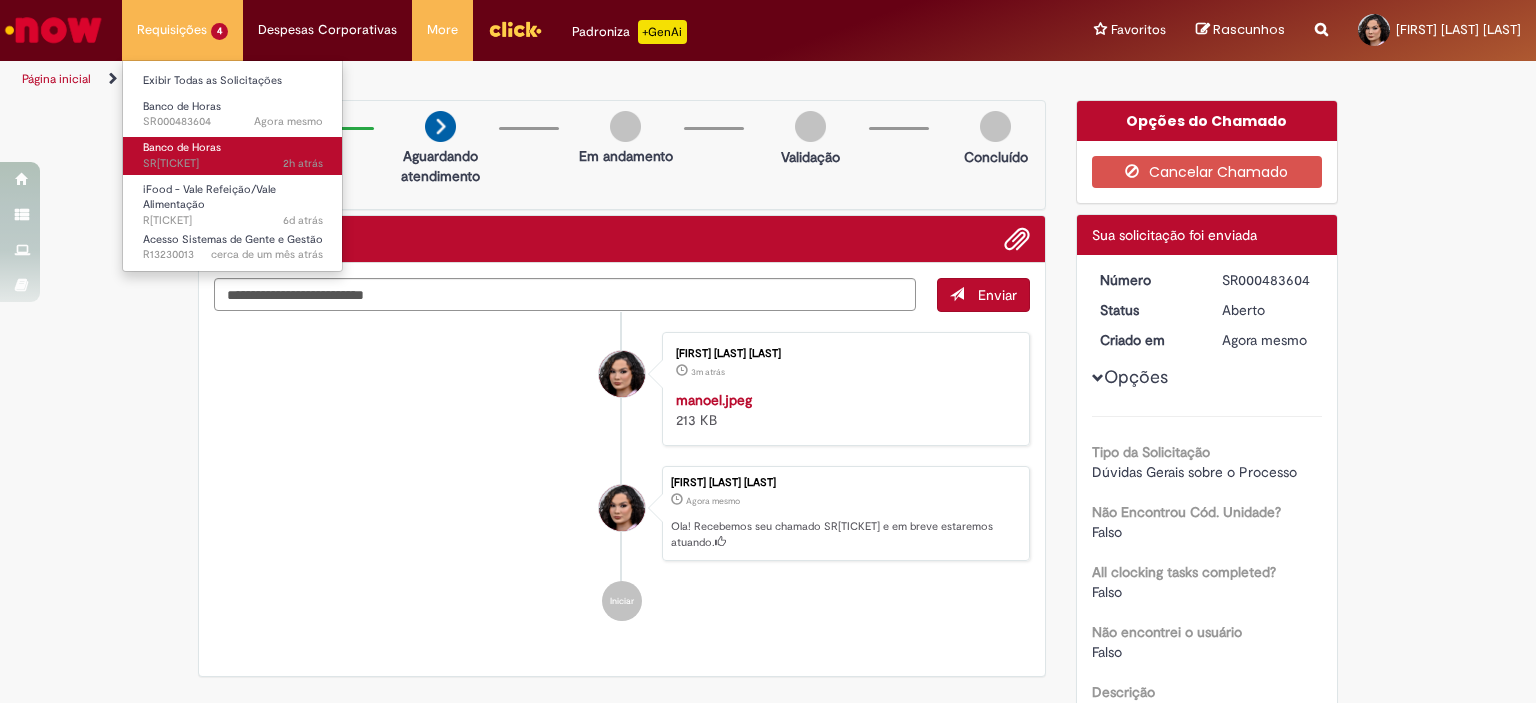 click on "[TIME] atrás [TIME] horas atrás  SR[TICKET]" at bounding box center [233, 164] 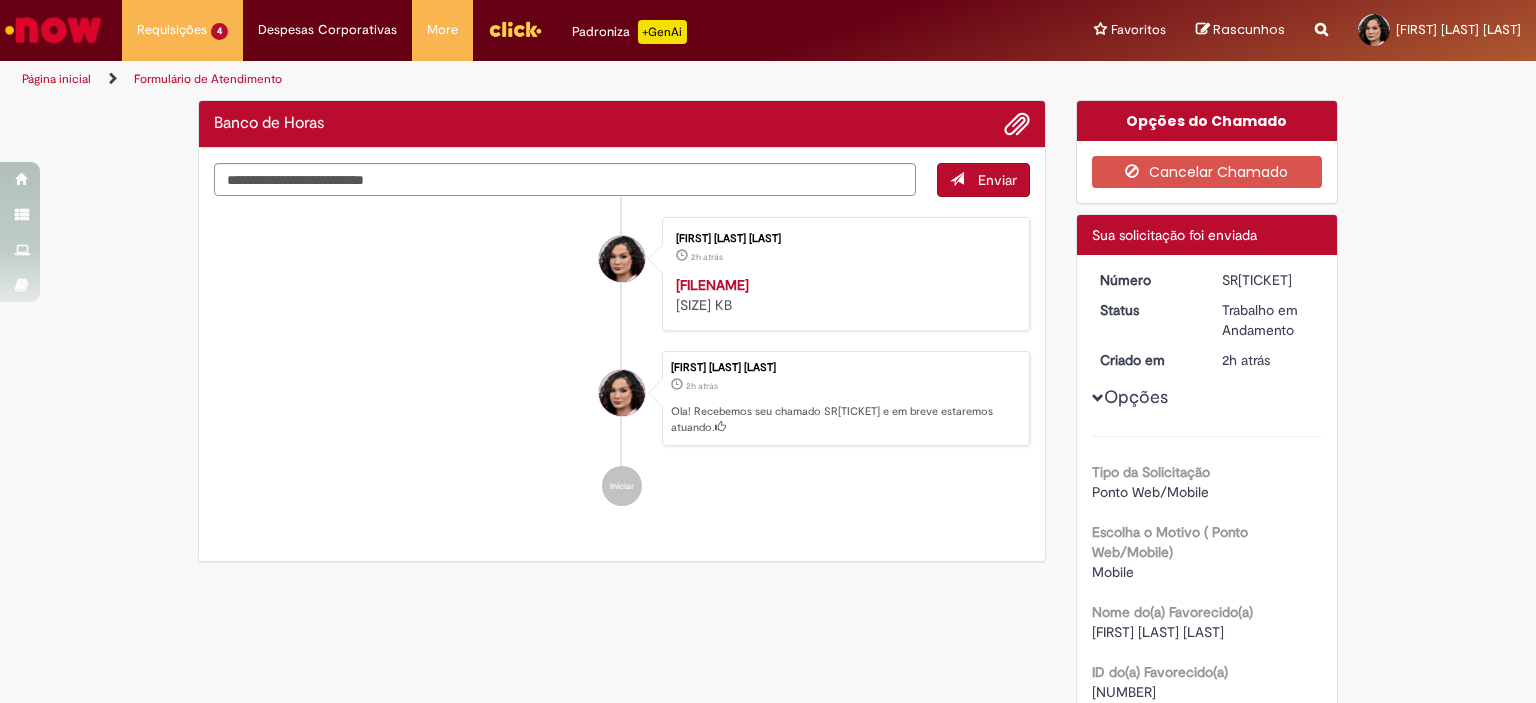 click on "[FIRST] [LAST] [LAST]
[TIME] atrás [TIME] horas atrás
[FILENAME]  [SIZE] KB
[FIRST] [LAST] [LAST]
[TIME] atrás [TIME] horas atrás
Ola! Recebemos seu chamado SR[TICKET] e em breve estaremos atuando.
Iniciar" at bounding box center [622, 362] 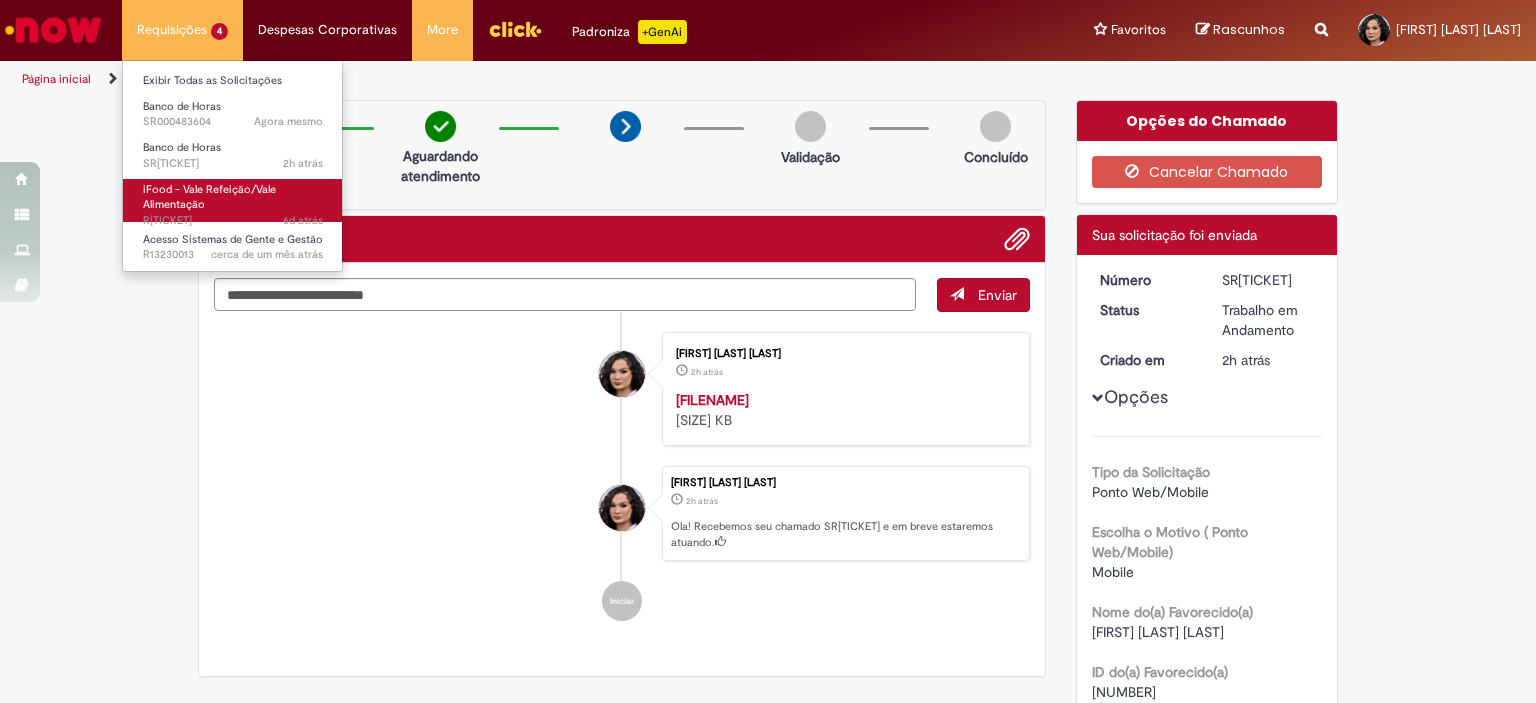 click on "iFood - Vale Refeição/Vale Alimentação
[TIME] atrás [TIME] dias atrás  R[TICKET]" at bounding box center (233, 200) 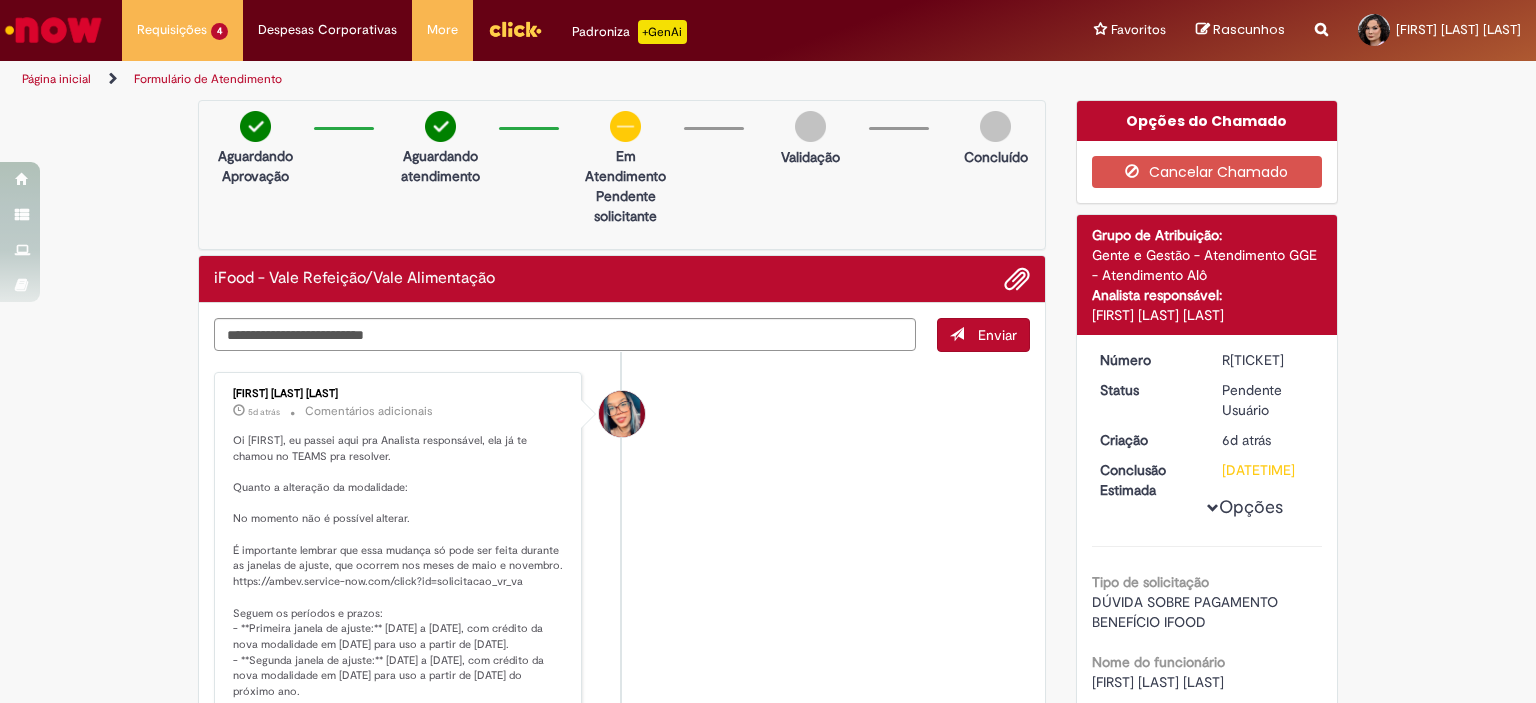 click on "Aguardando atendimento" at bounding box center (440, 166) 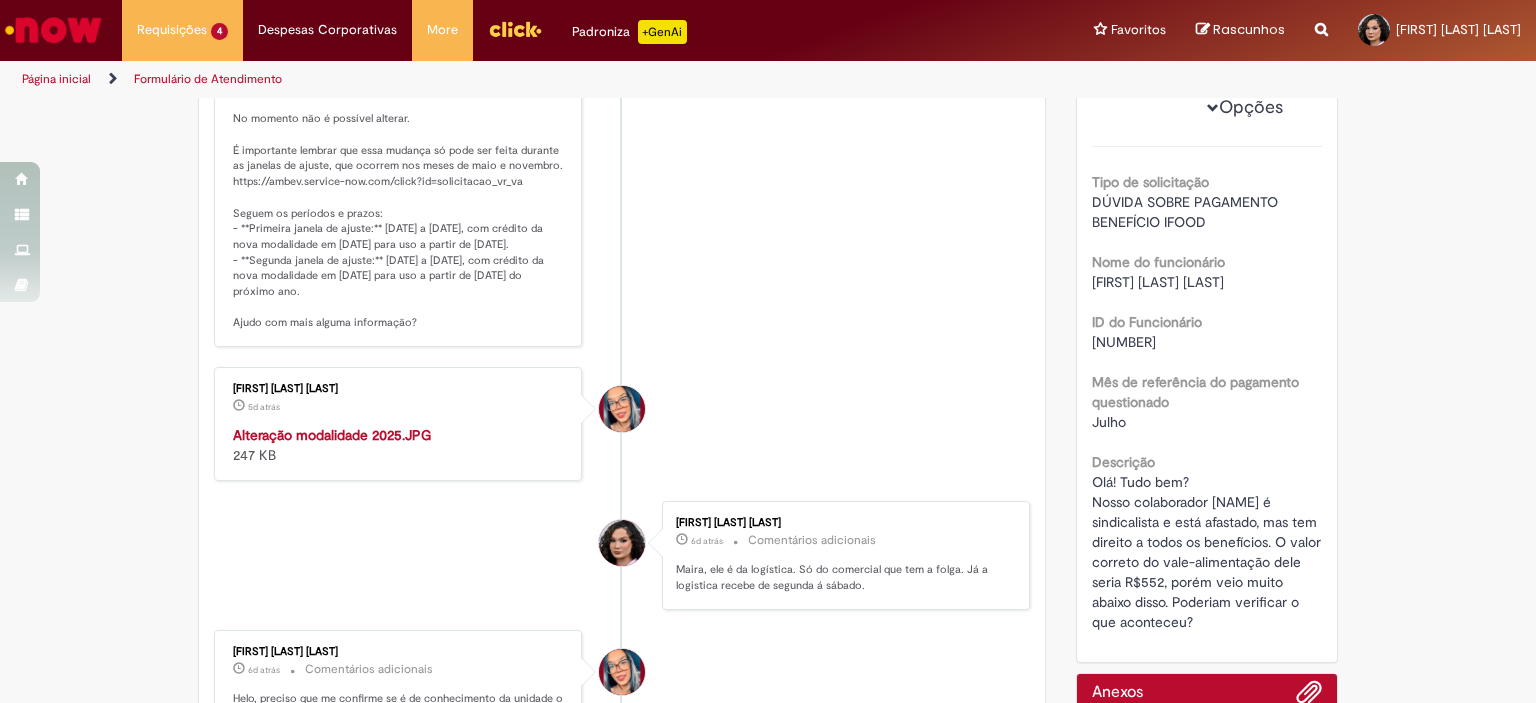 scroll, scrollTop: 100, scrollLeft: 0, axis: vertical 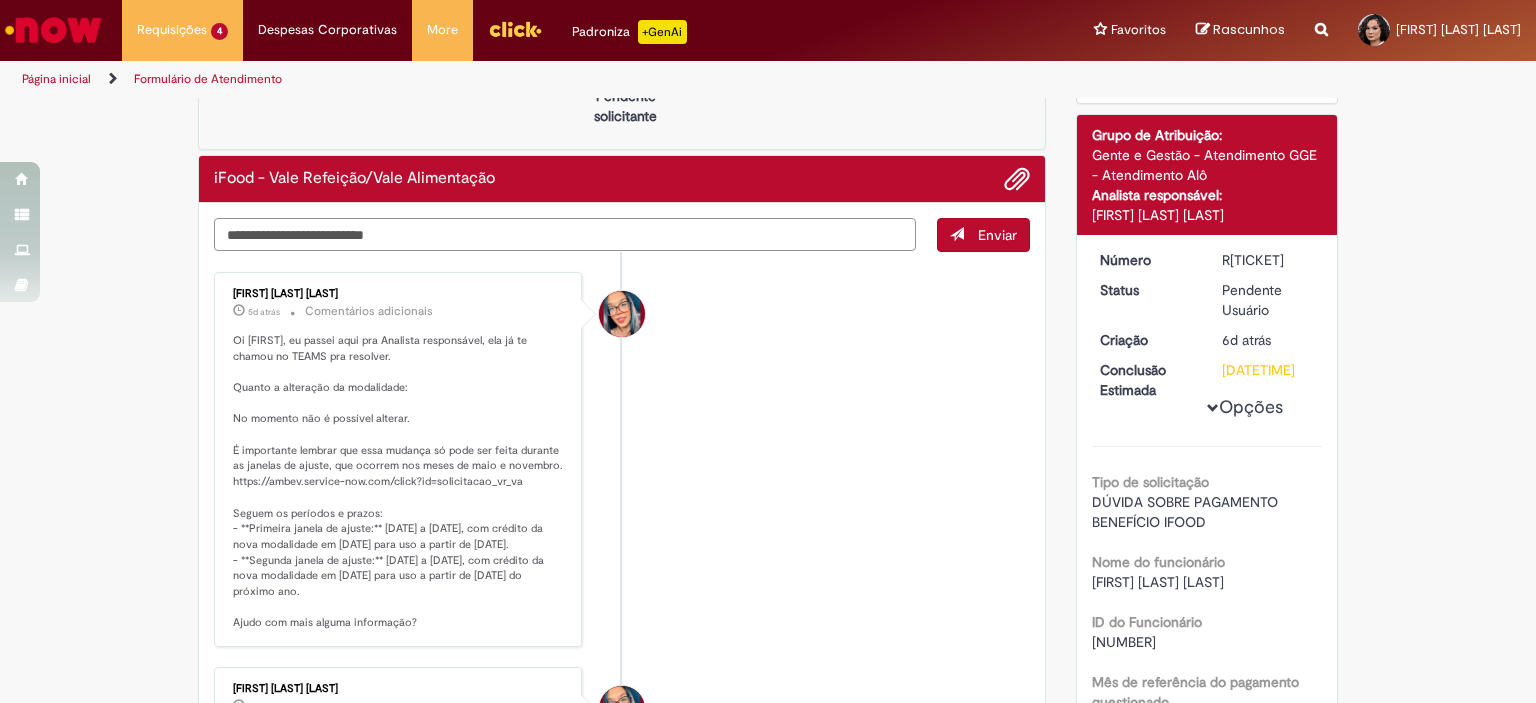 click at bounding box center (565, 235) 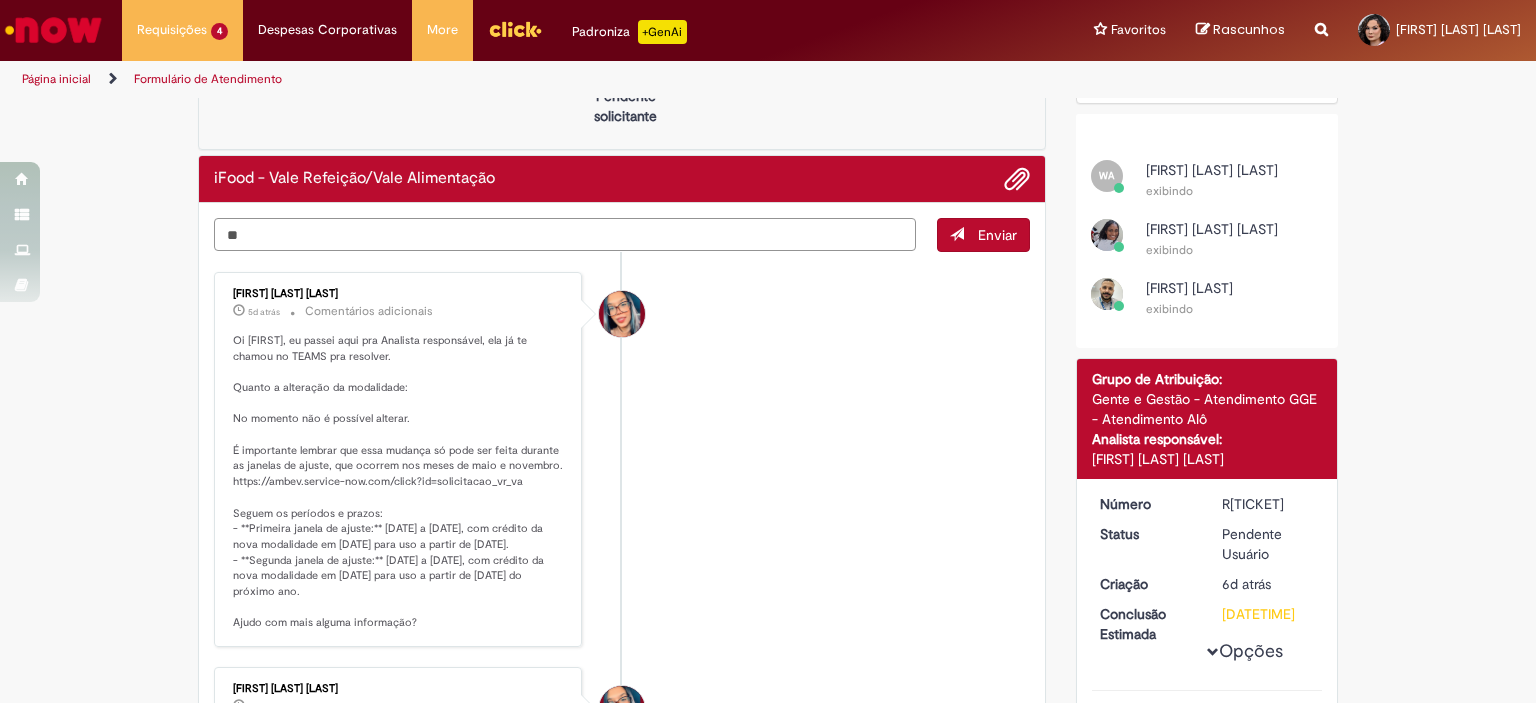 type on "*" 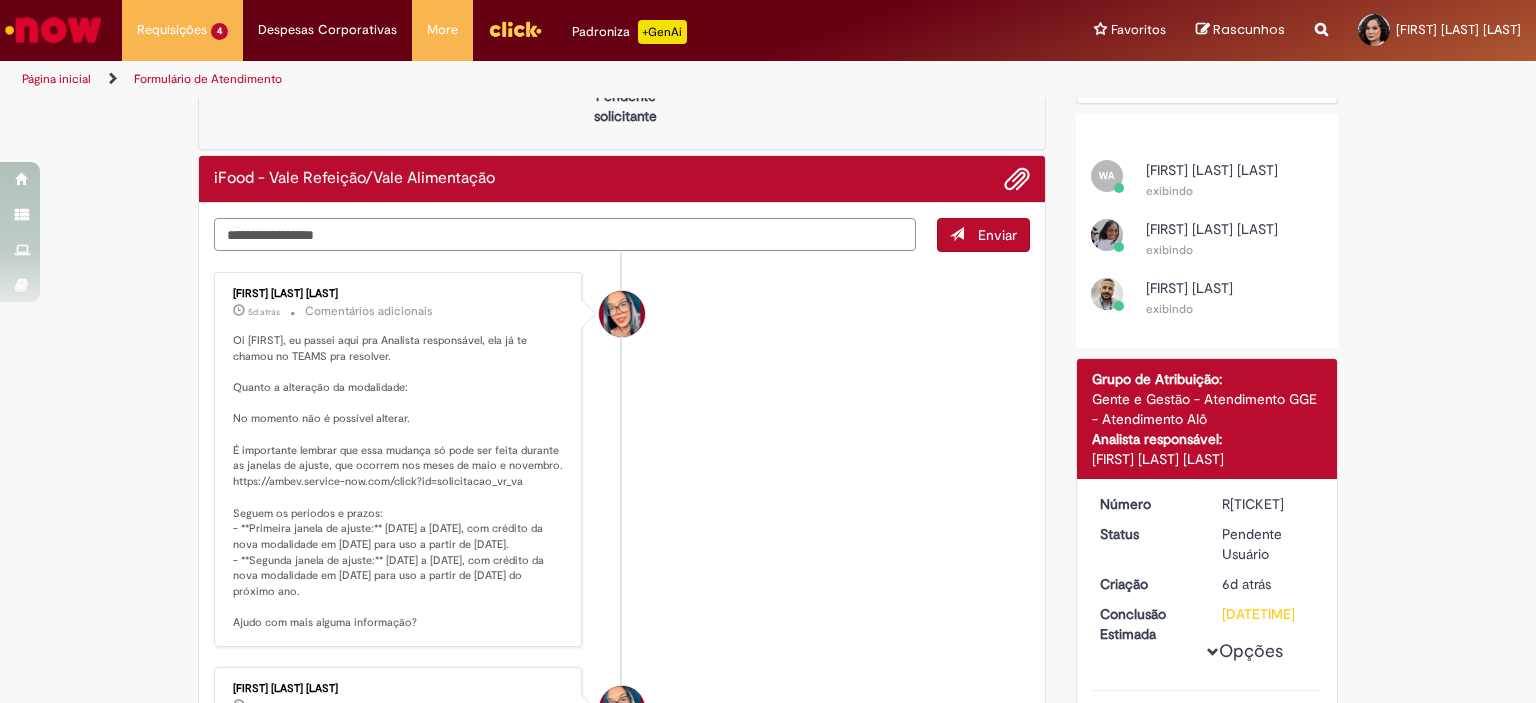 type on "**********" 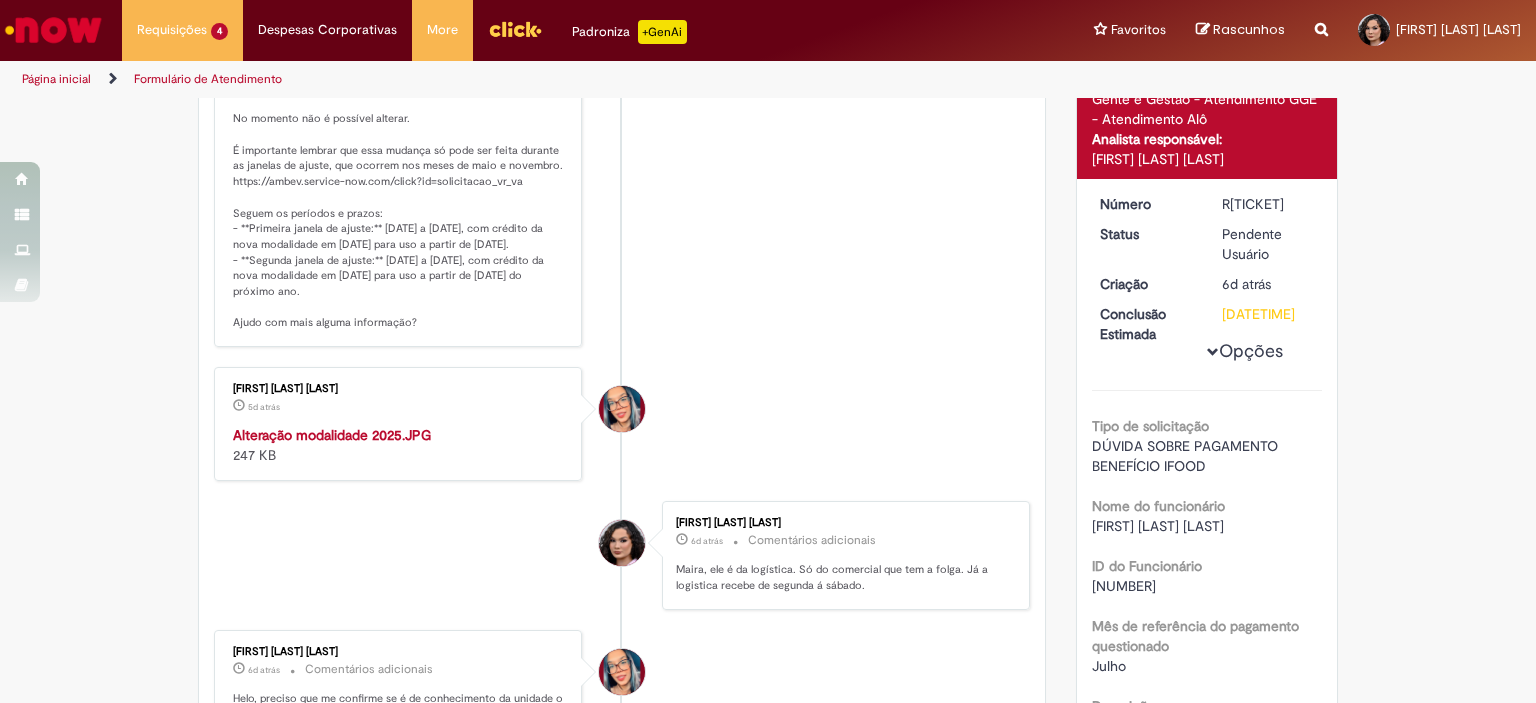 type 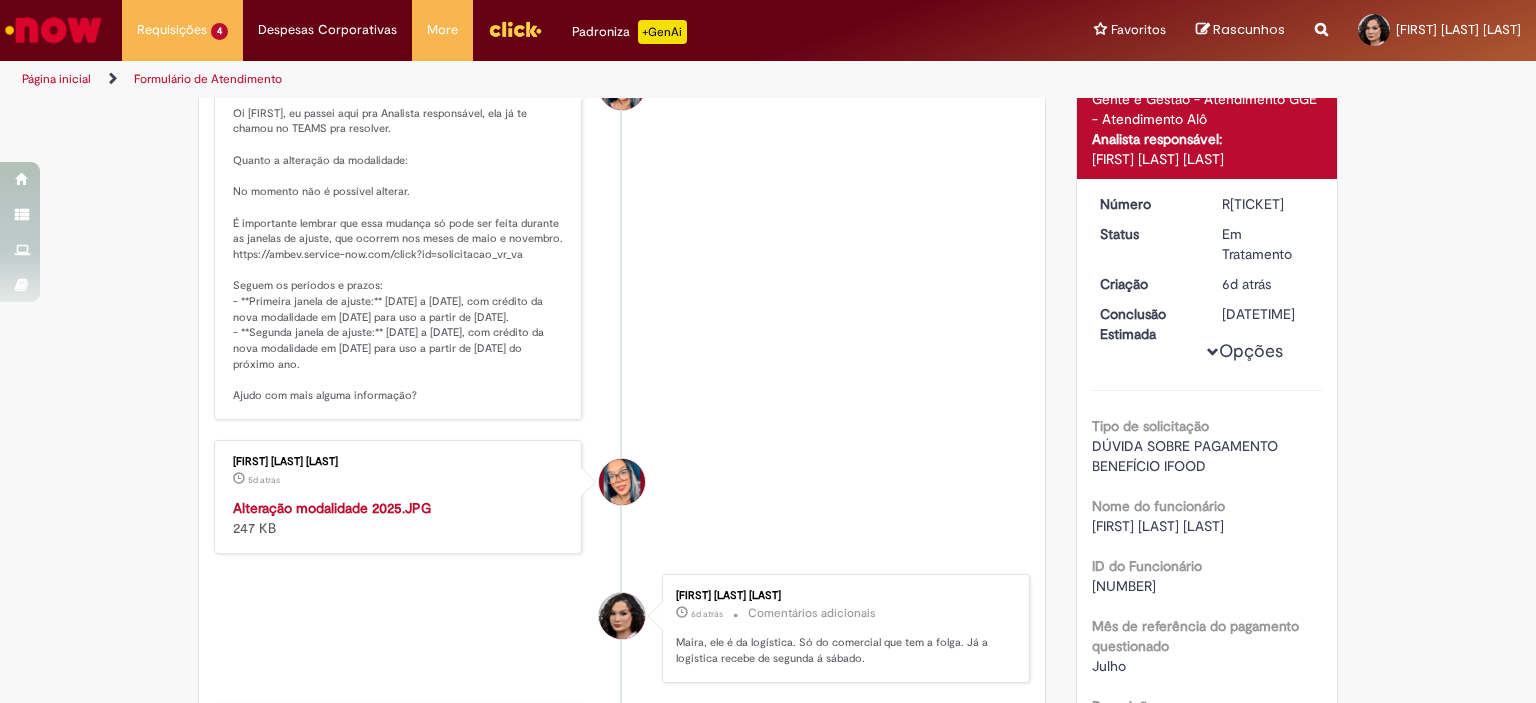 scroll, scrollTop: 360, scrollLeft: 0, axis: vertical 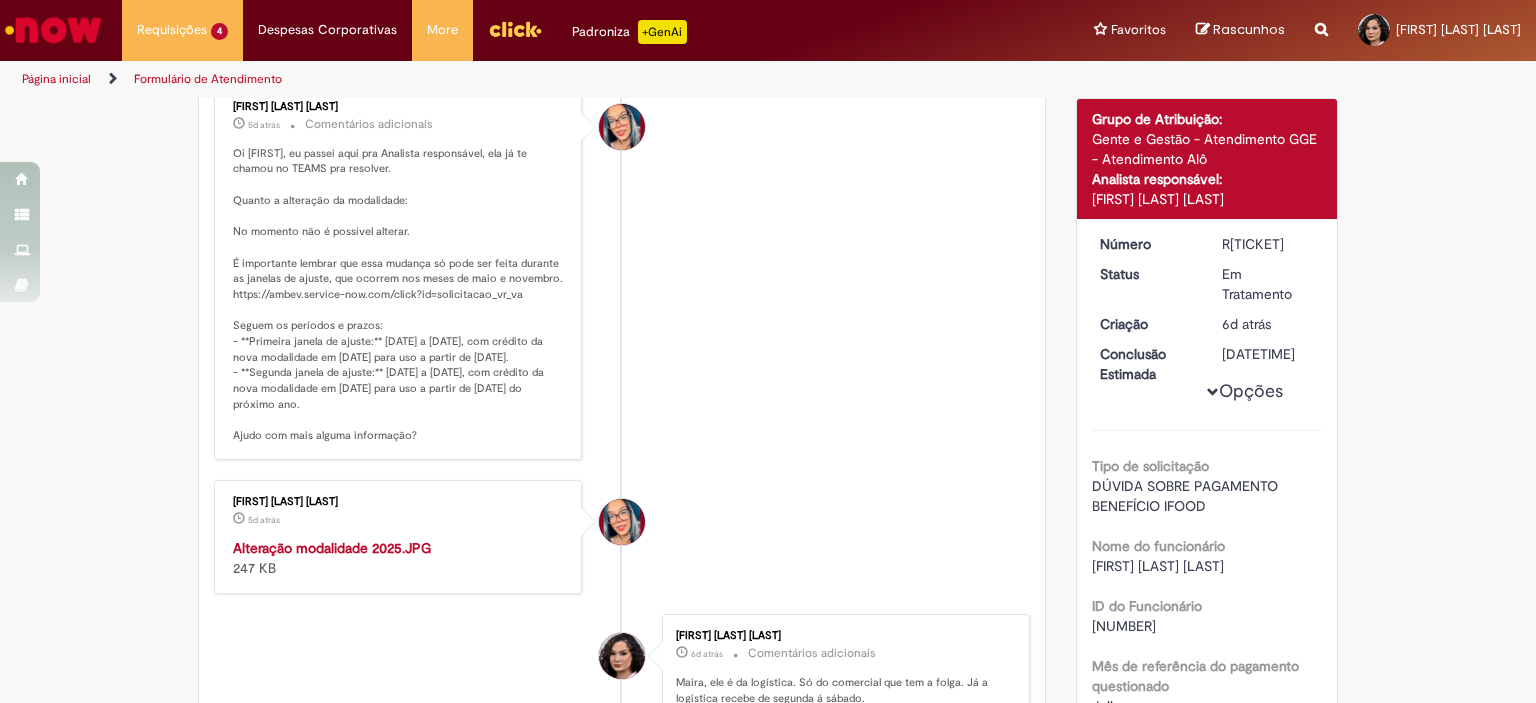 click at bounding box center [399, 538] 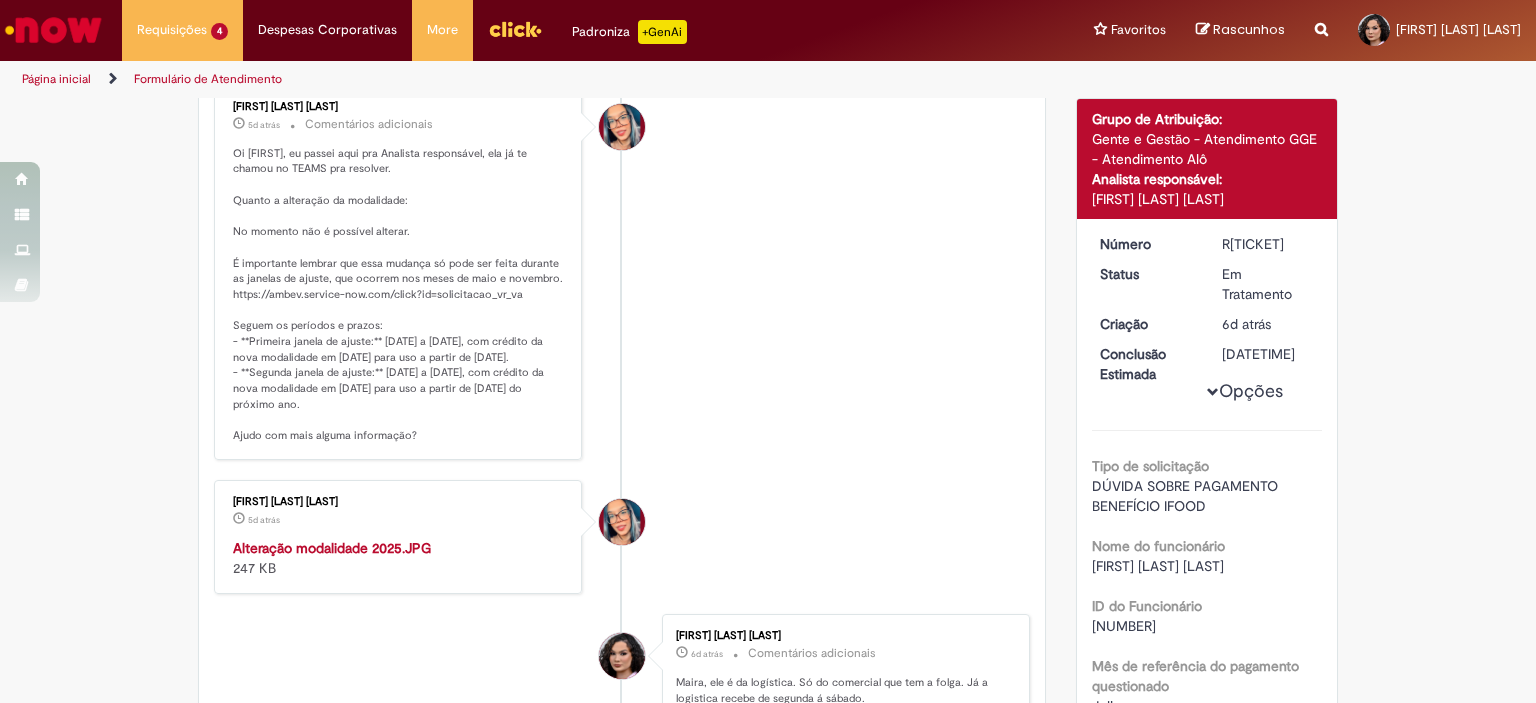 click on "Verificar Código de Barras
Aguardando Aprovação
Aguardando atendimento
Em Atendimento
Em Atendimento
Validação
Concluído
iFood - Vale Refeição/Vale Alimentação
Enviar
[FIRST] [LAST] [LAST]
Agora mesmo Agora mesmo     Comentários adicionais
Bom dia! Obrigada" at bounding box center [768, 714] 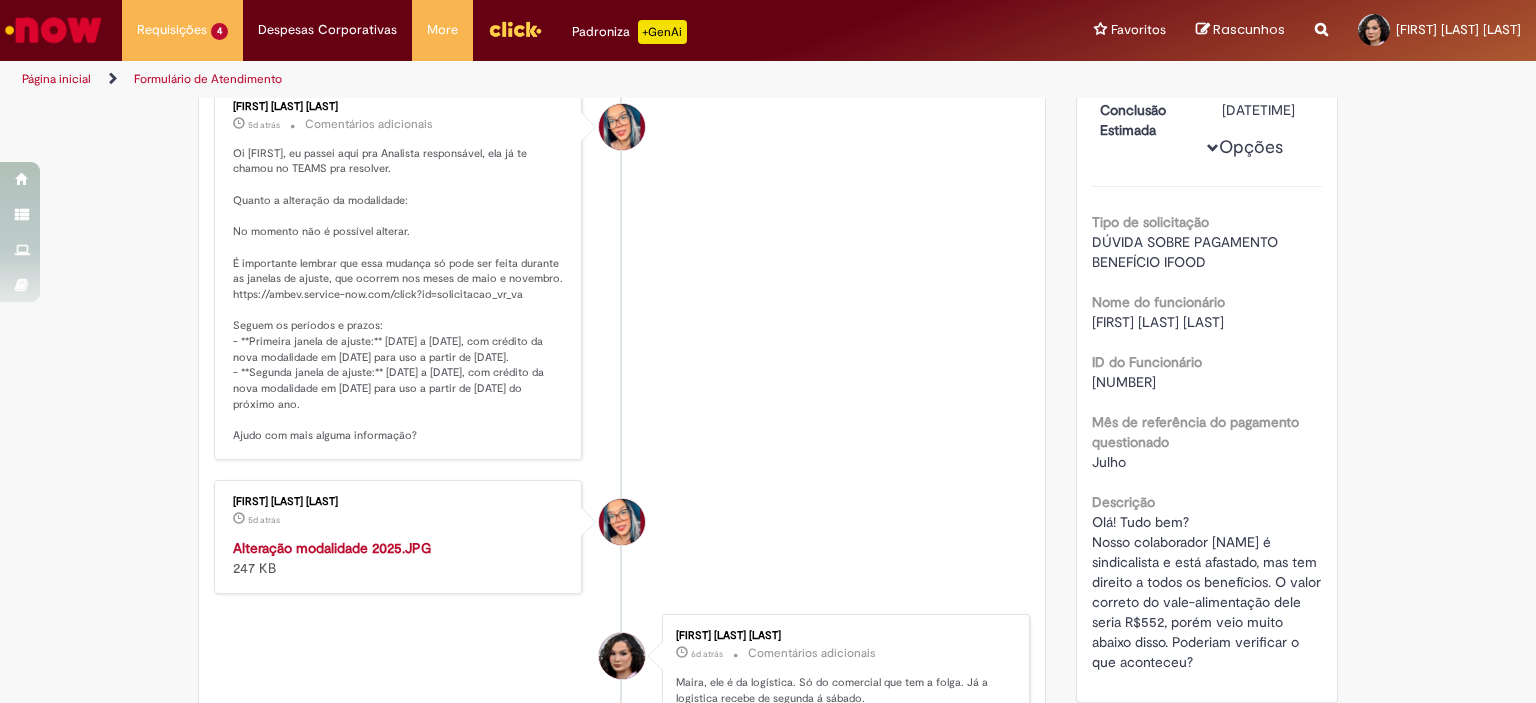 scroll, scrollTop: 0, scrollLeft: 0, axis: both 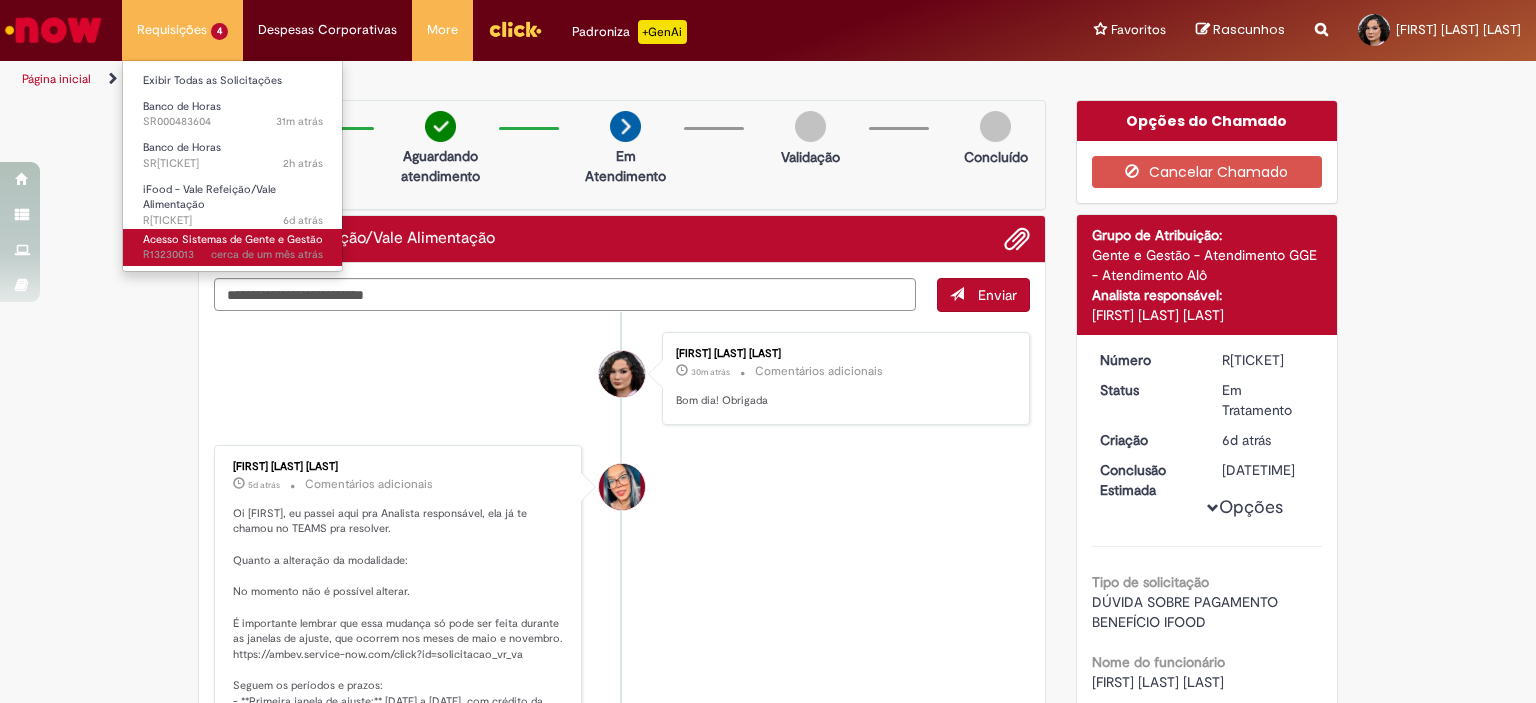 click on "Acesso Sistemas de Gente e Gestão
cerca de um mês atrás cerca de um mês atrás  R13230013" at bounding box center (233, 247) 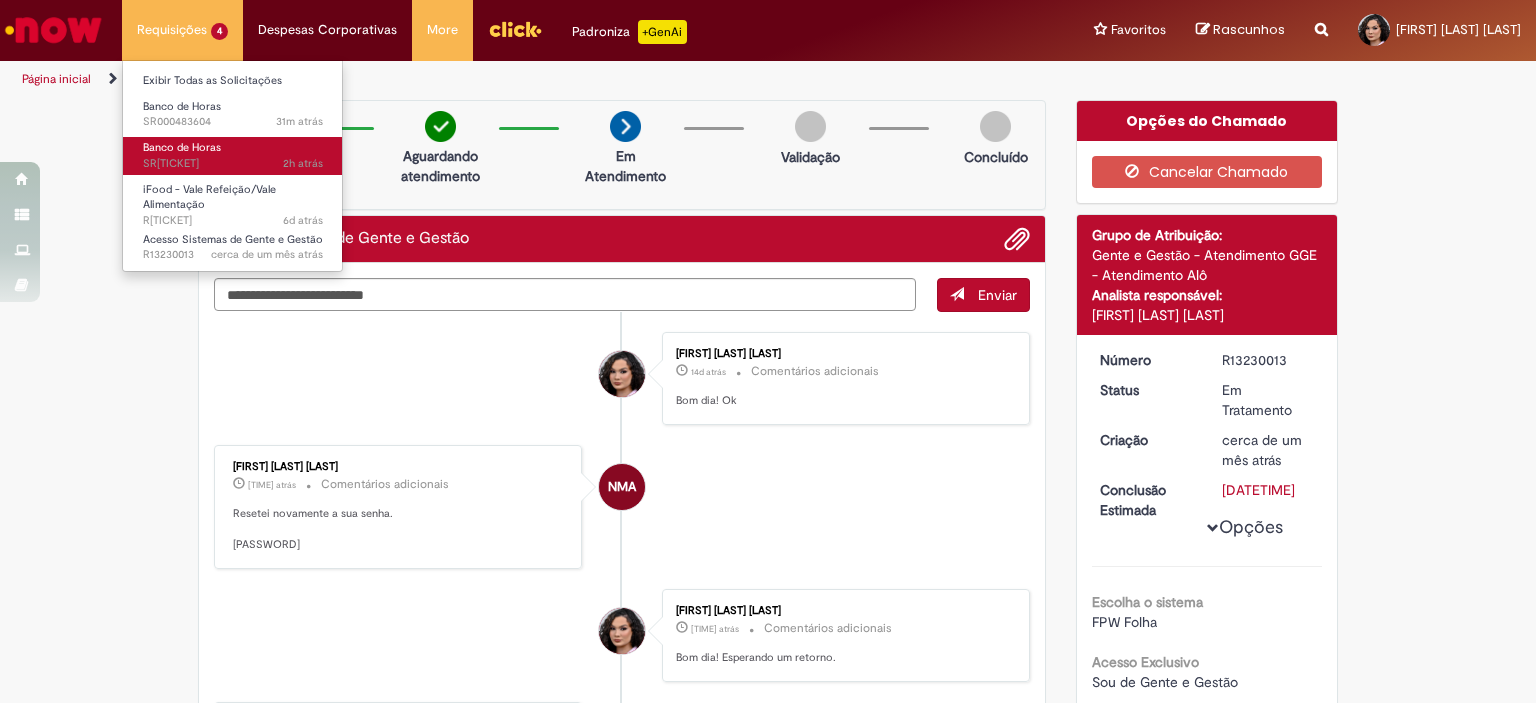 click on "Banco de Horas" at bounding box center [182, 147] 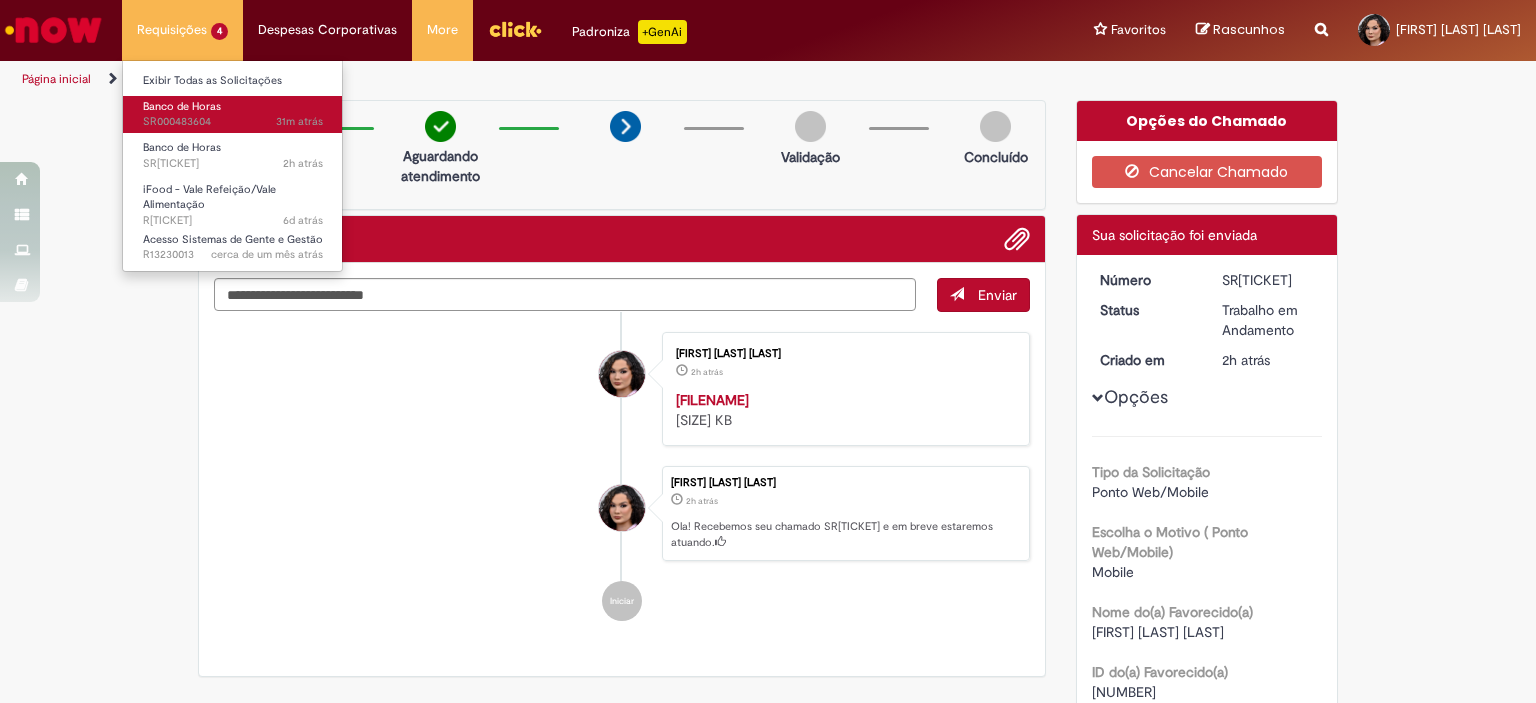 click on "[TIME] atrás [TIME] minutos atrás  SR[TICKET]" at bounding box center [233, 122] 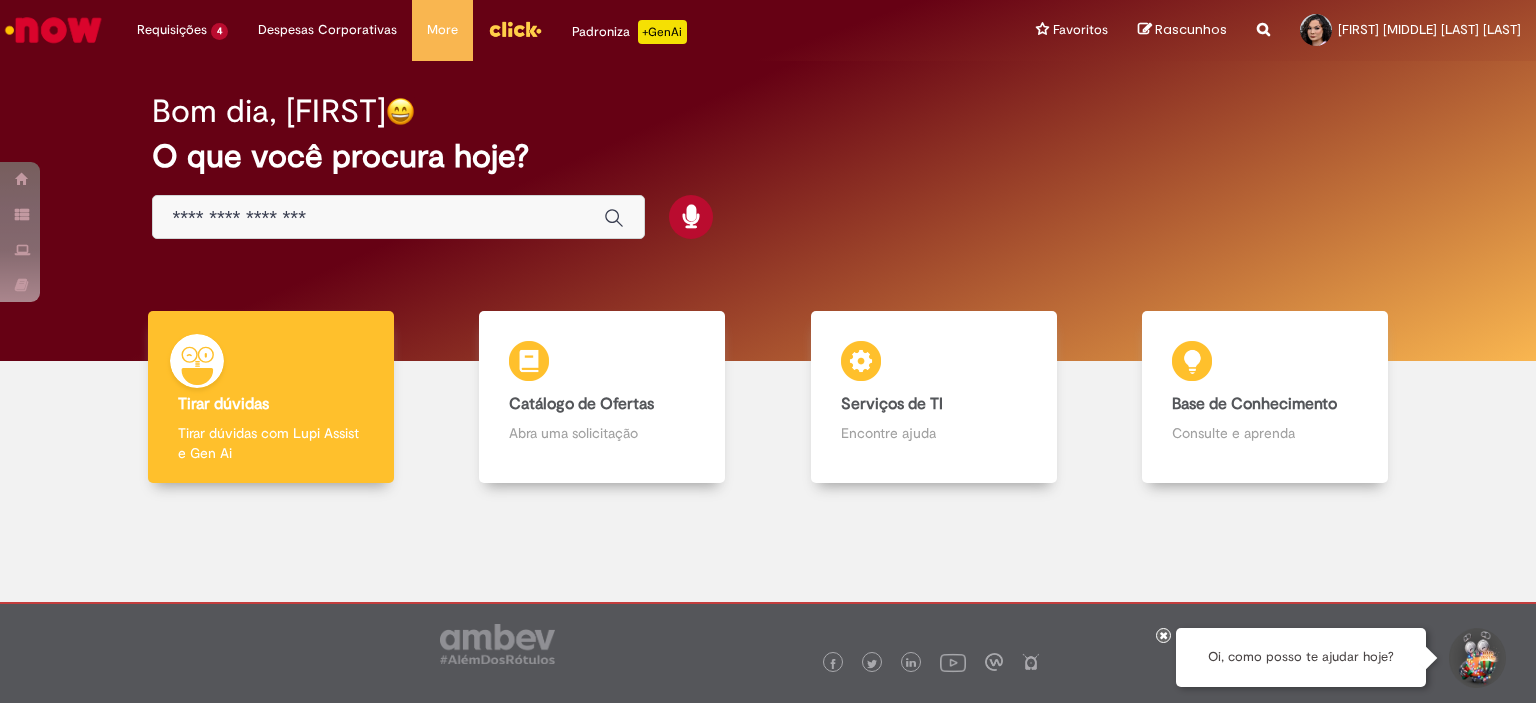 scroll, scrollTop: 0, scrollLeft: 0, axis: both 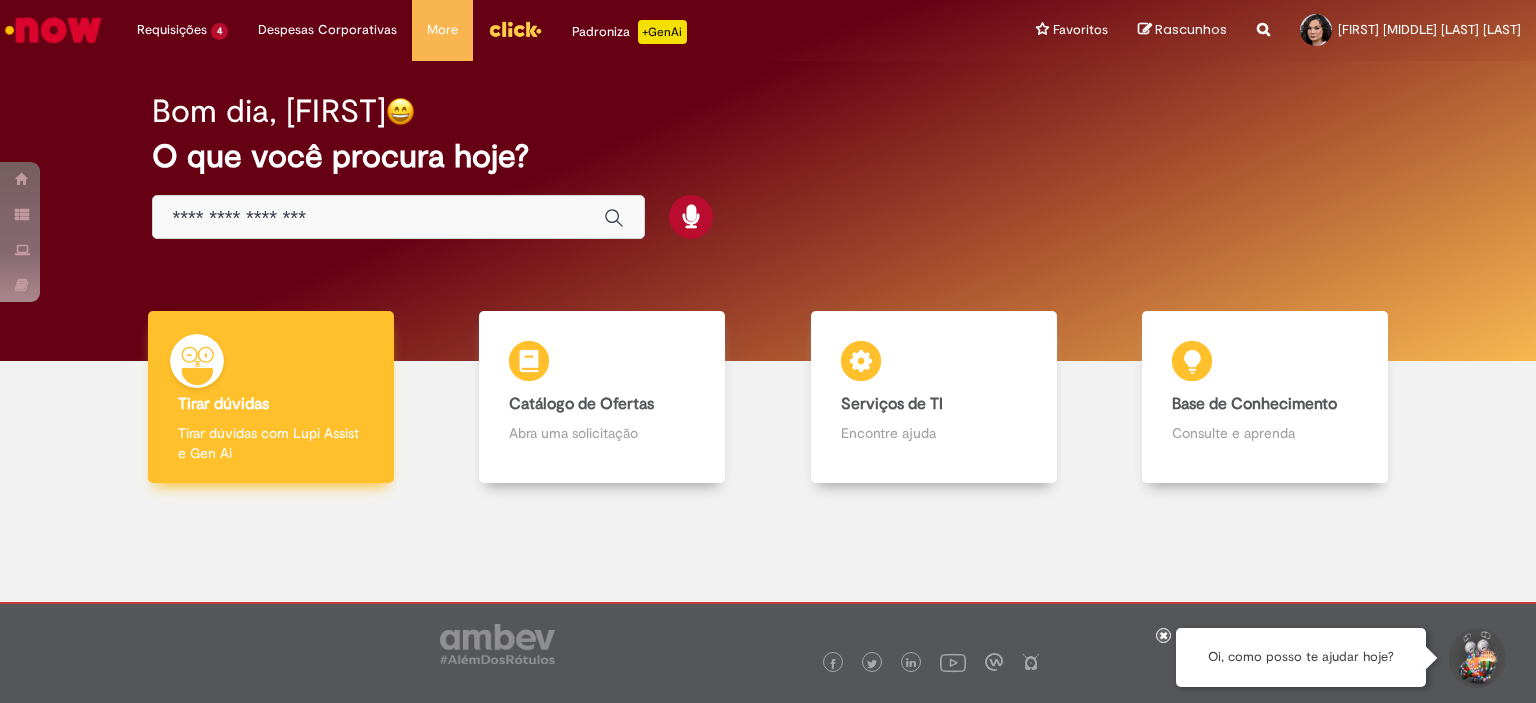 click on "Tirar dúvidas
Tirar dúvidas
Tirar dúvidas com Lupi Assist e Gen Ai" at bounding box center (271, 397) 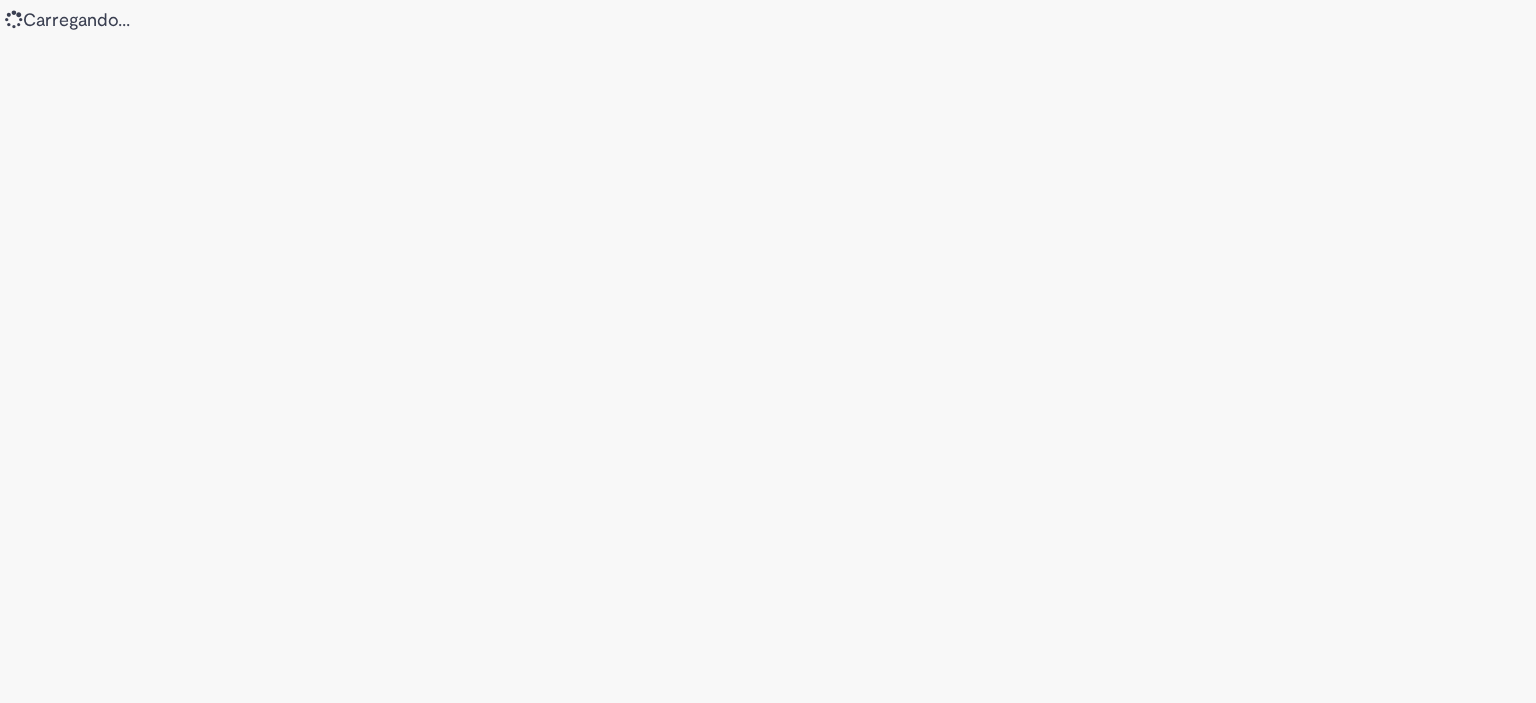 scroll, scrollTop: 0, scrollLeft: 0, axis: both 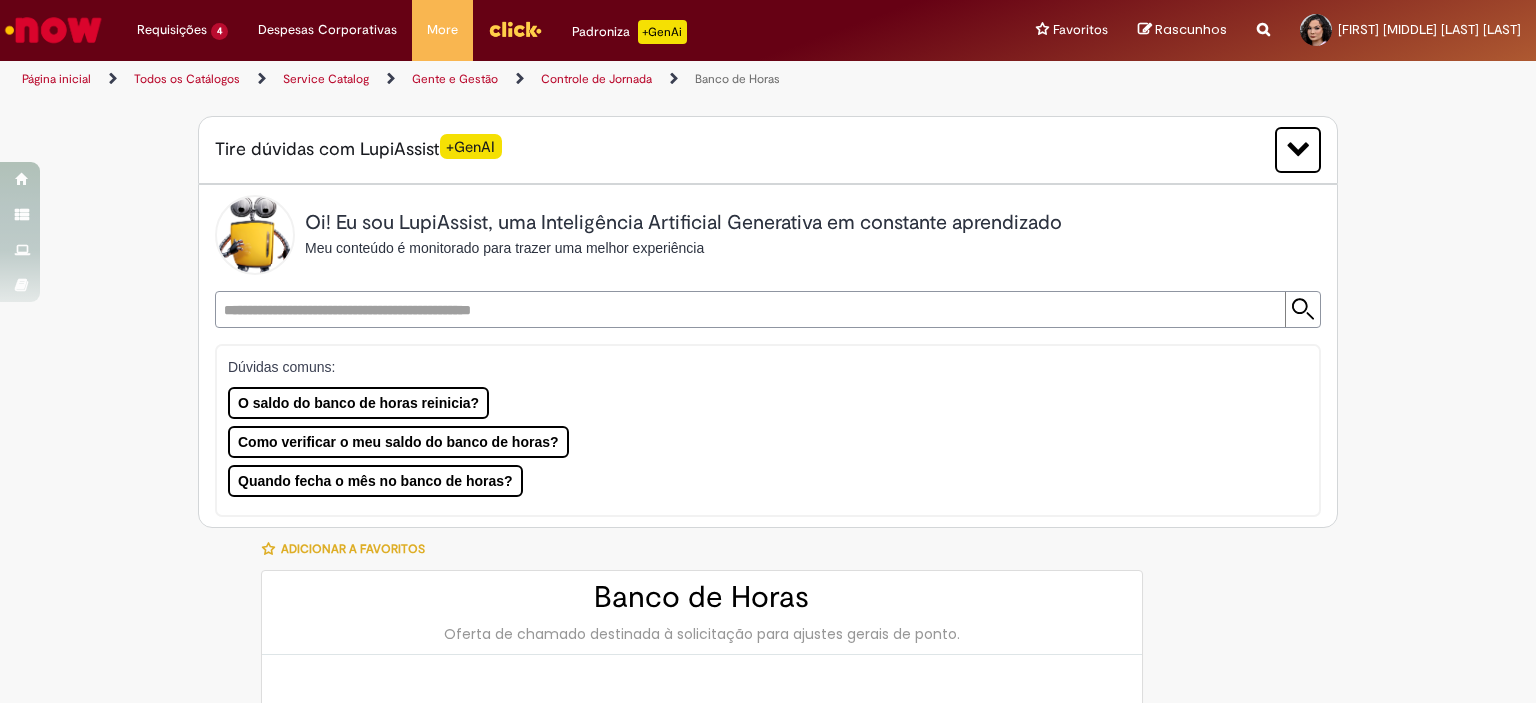 type on "********" 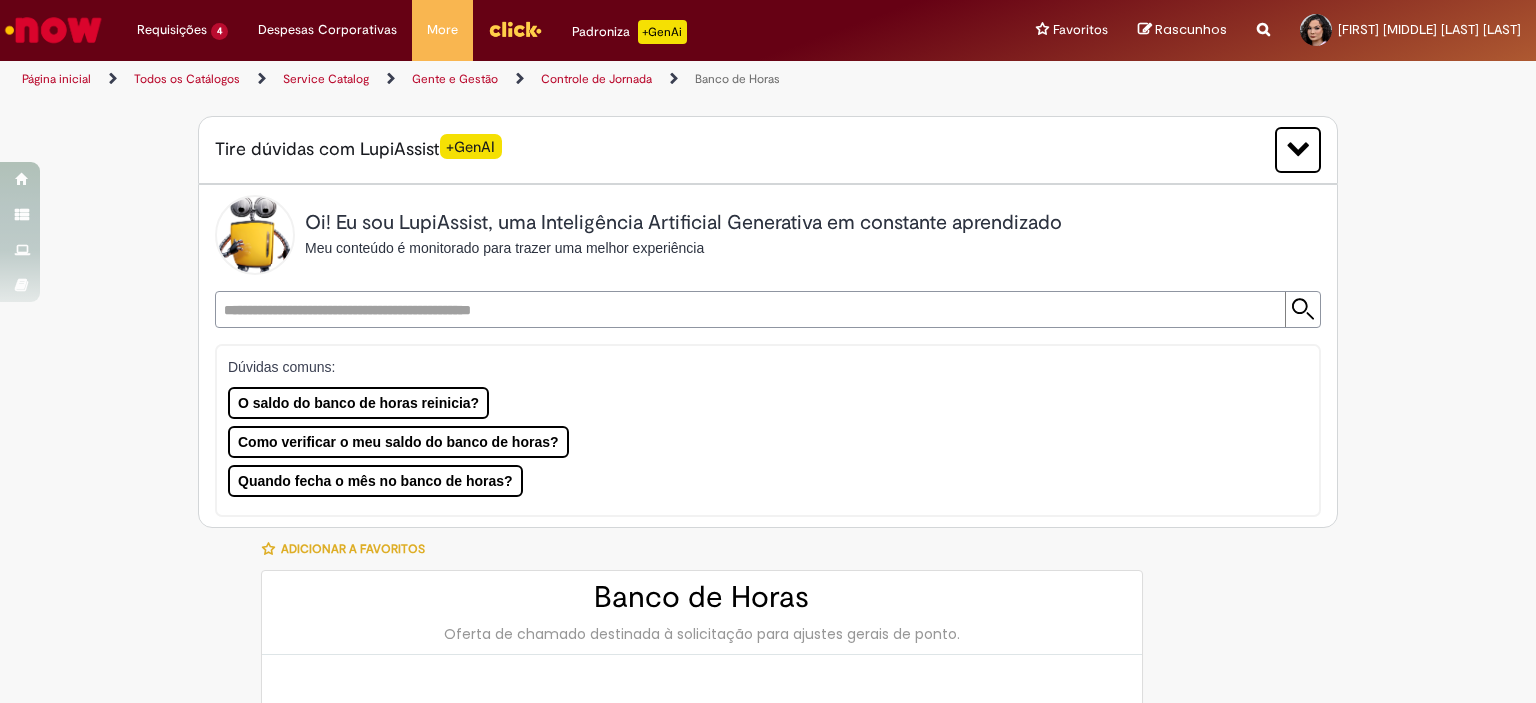 type on "**********" 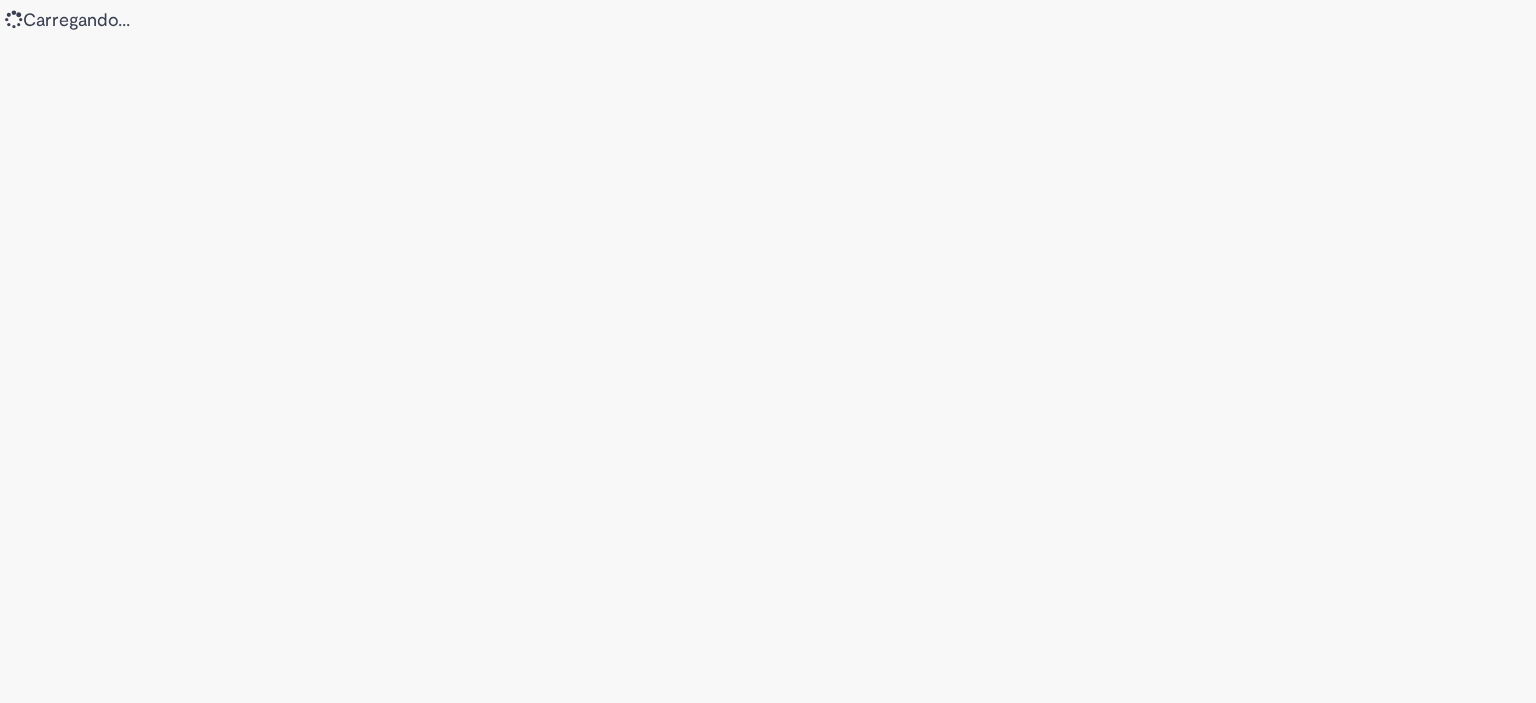 scroll, scrollTop: 0, scrollLeft: 0, axis: both 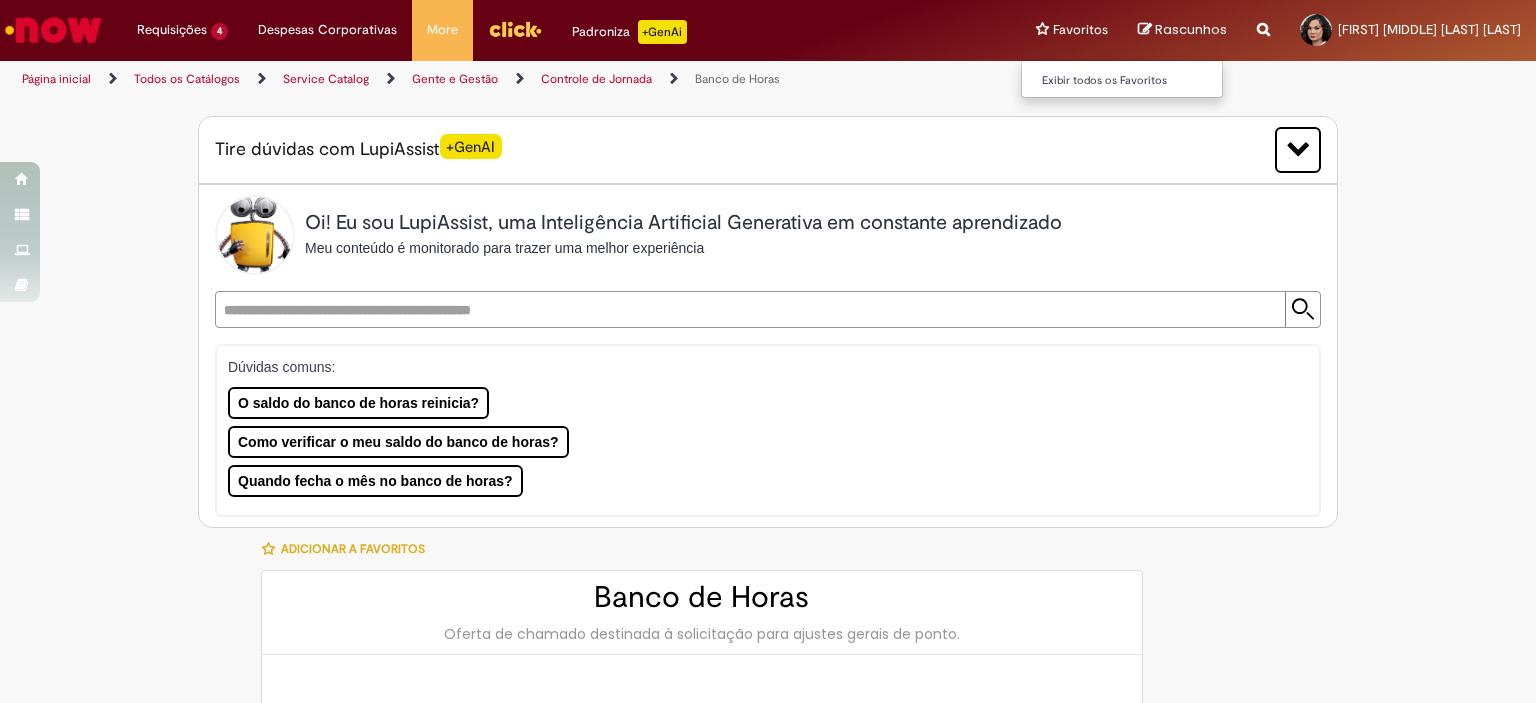 type on "********" 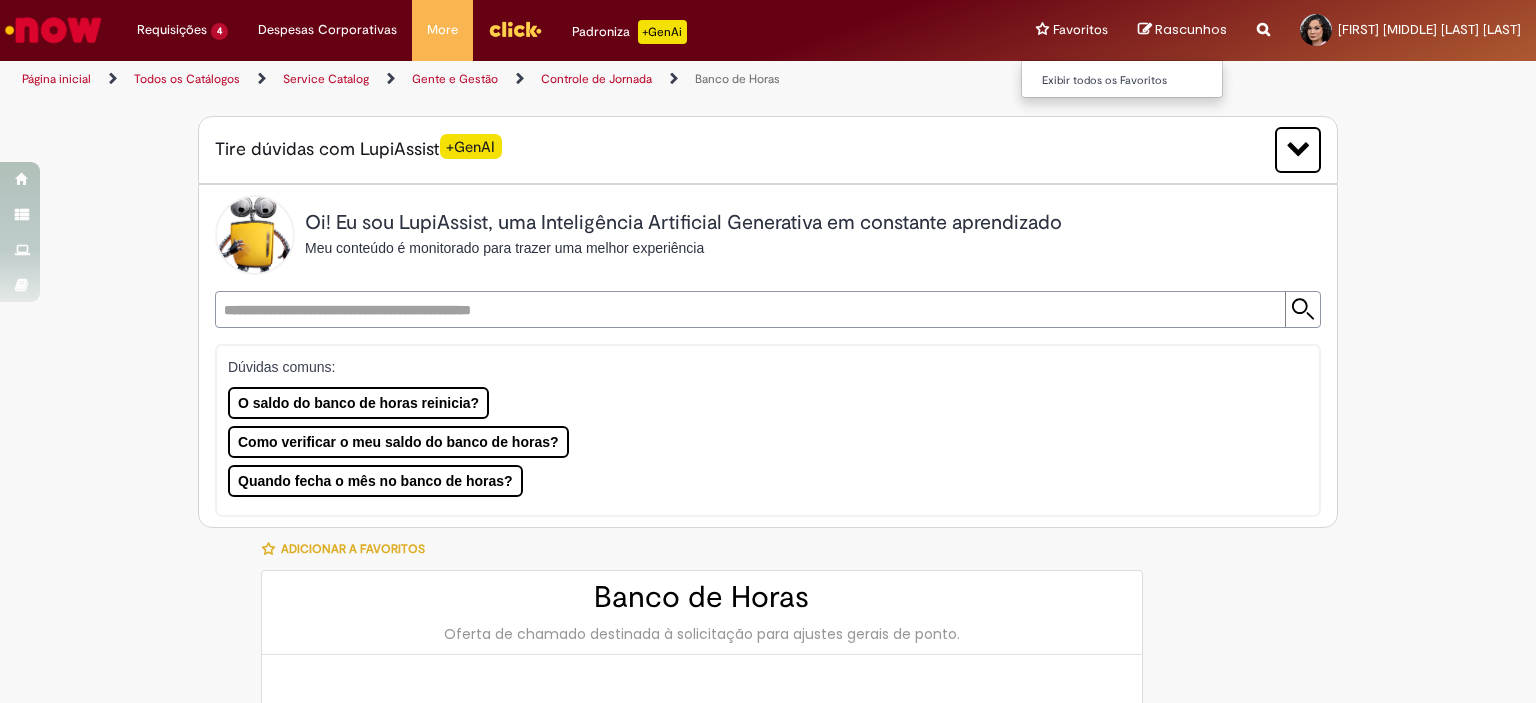 type on "**********" 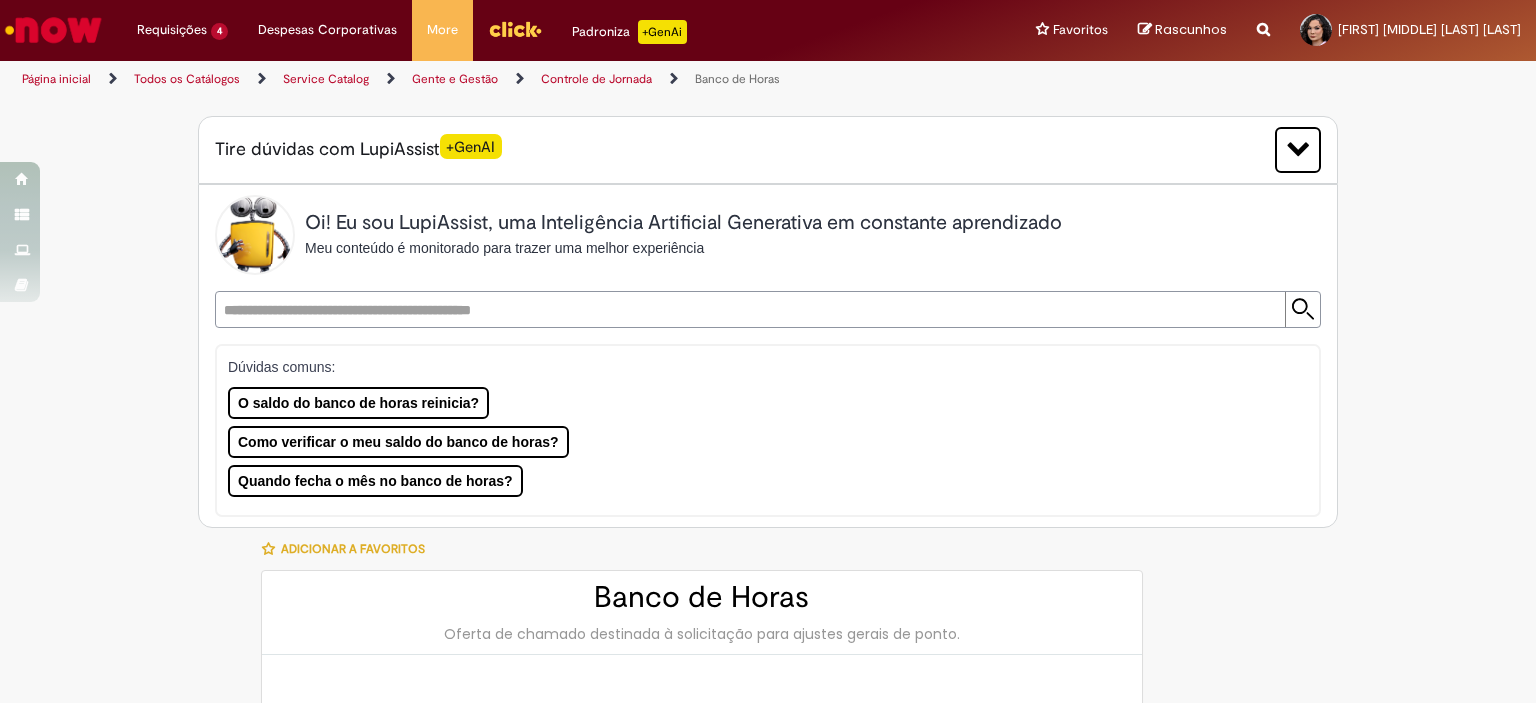 scroll, scrollTop: 500, scrollLeft: 0, axis: vertical 